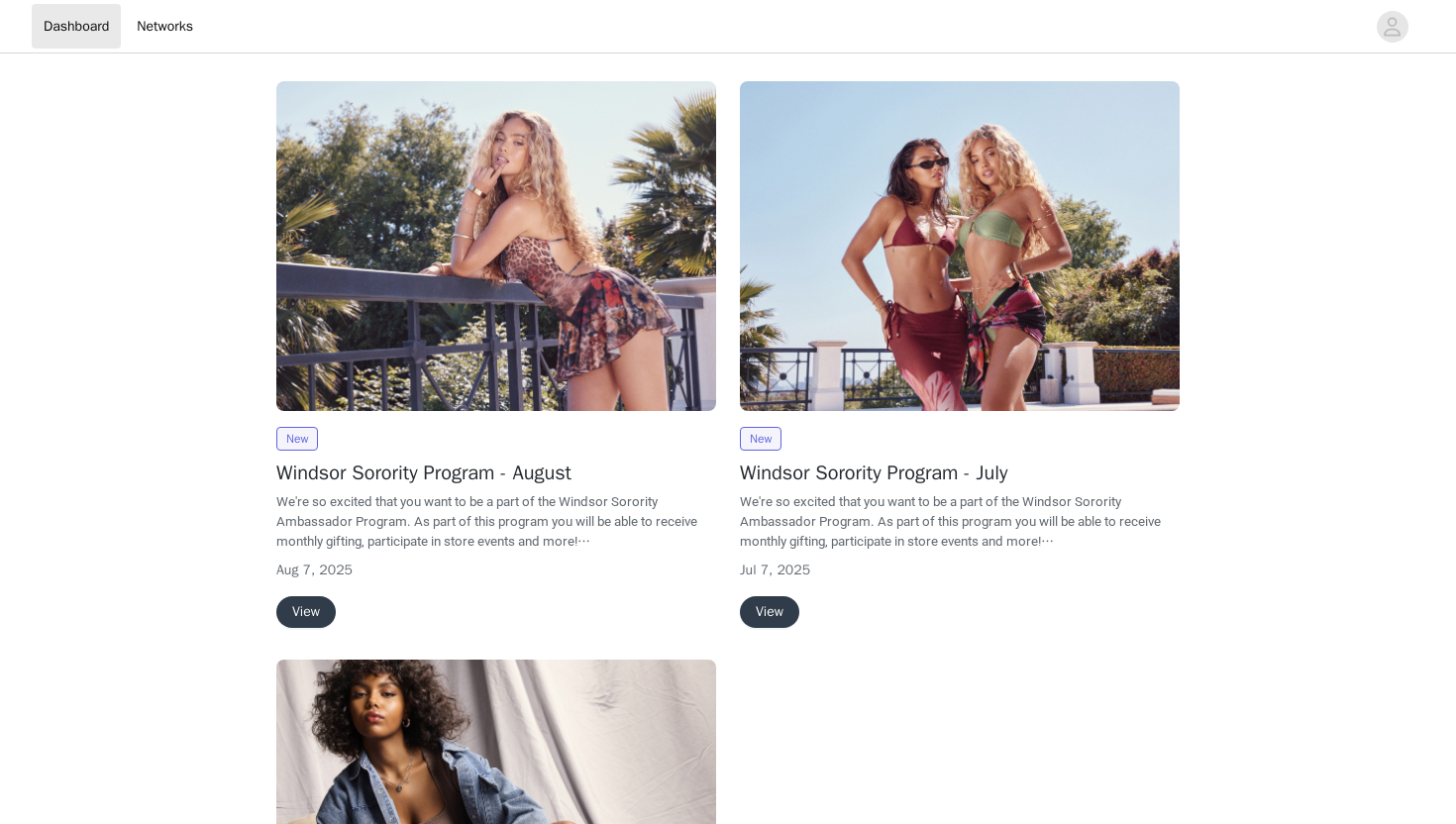 scroll, scrollTop: 0, scrollLeft: 0, axis: both 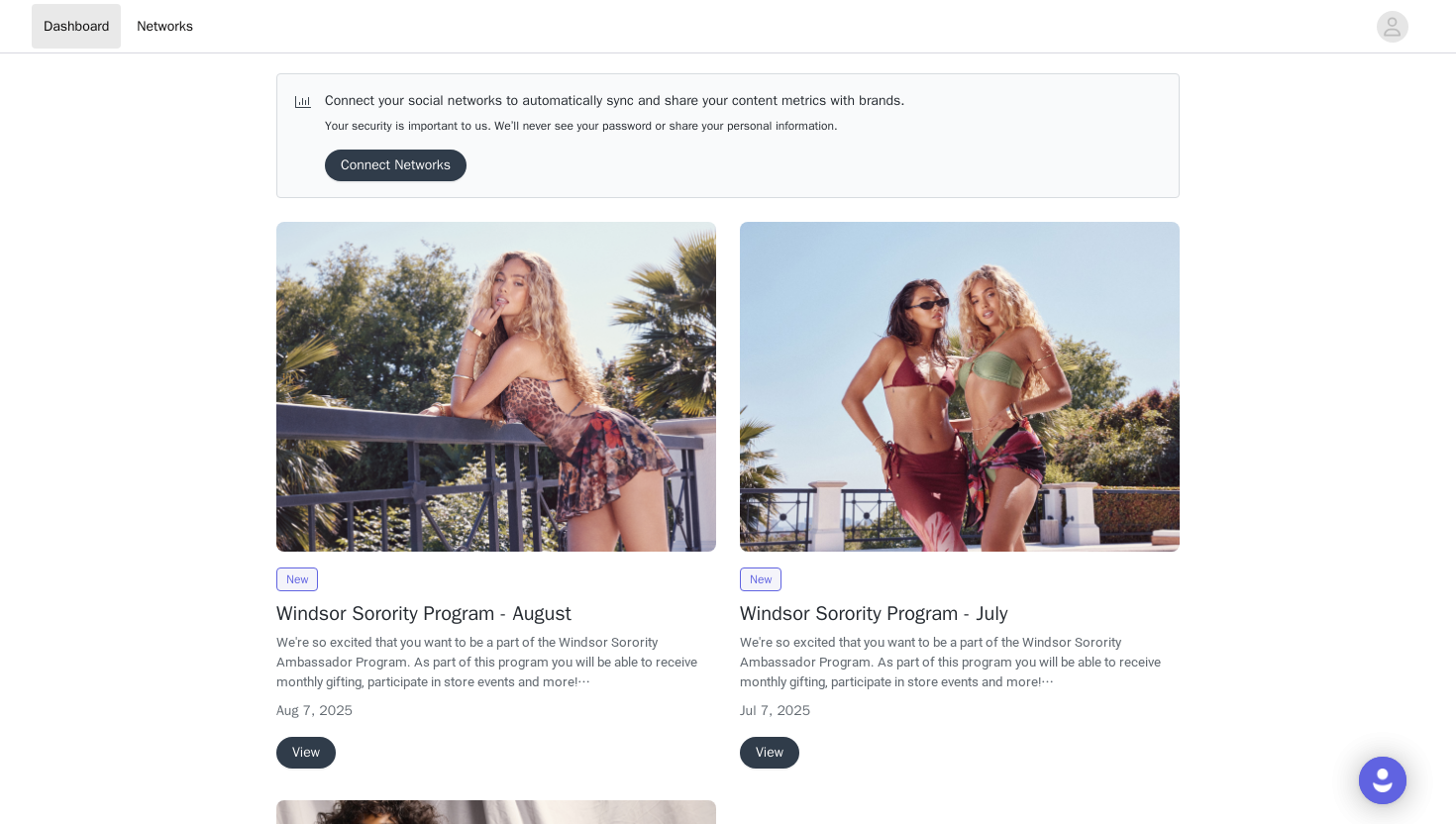 click on "View" at bounding box center [306, 753] 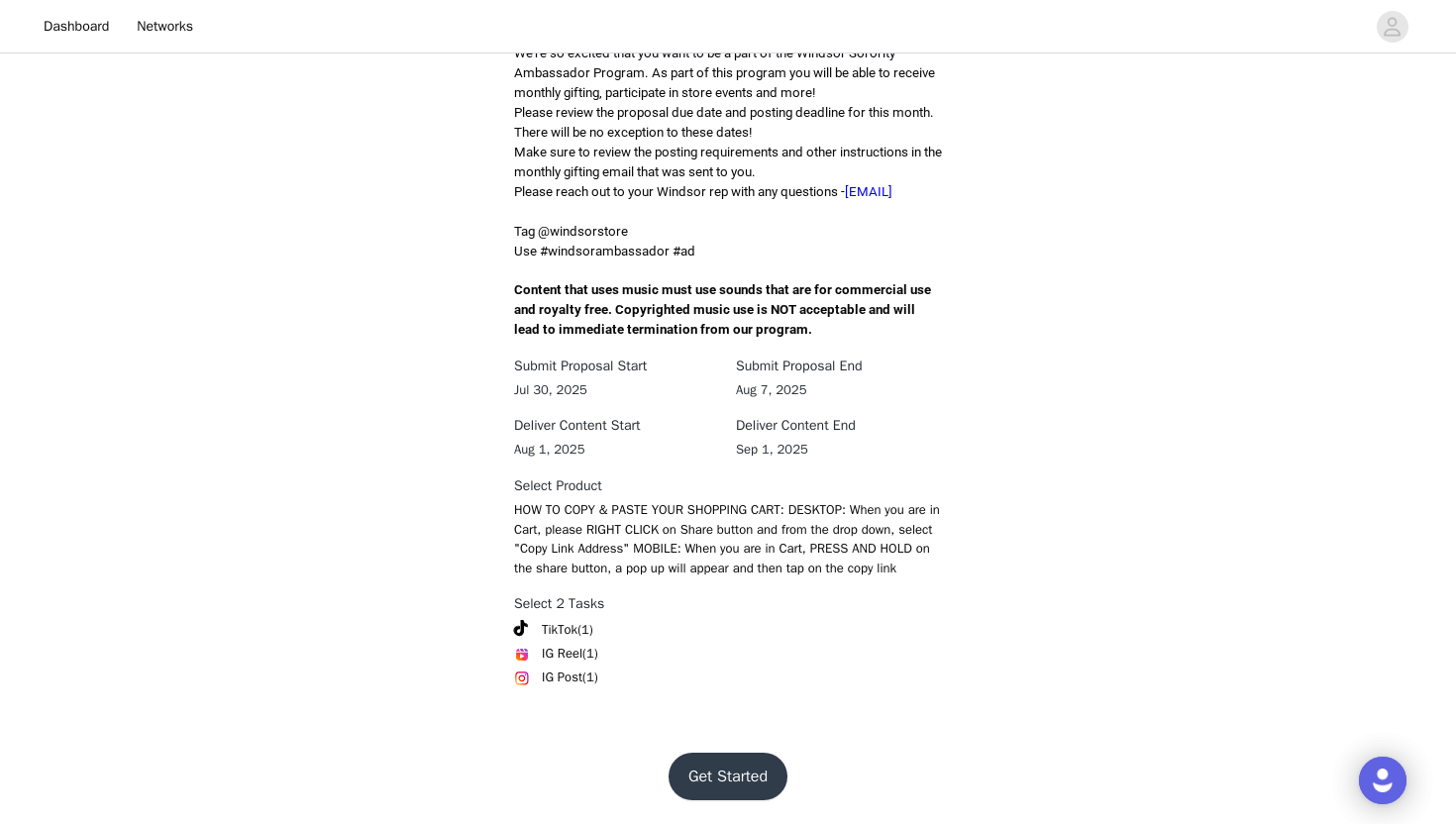 scroll, scrollTop: 543, scrollLeft: 0, axis: vertical 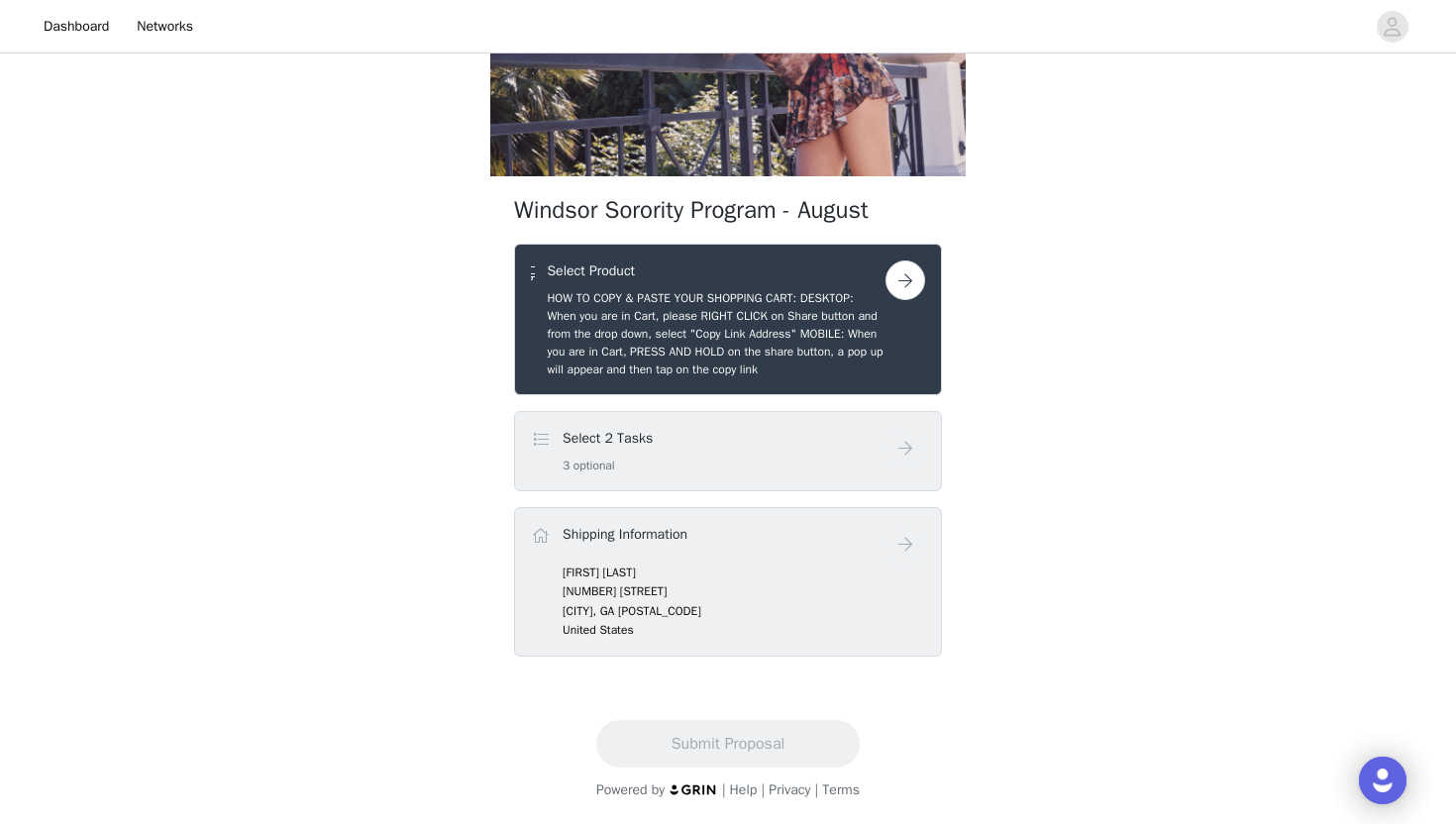 click on "[NUMBER] [STREET]" at bounding box center [744, 591] 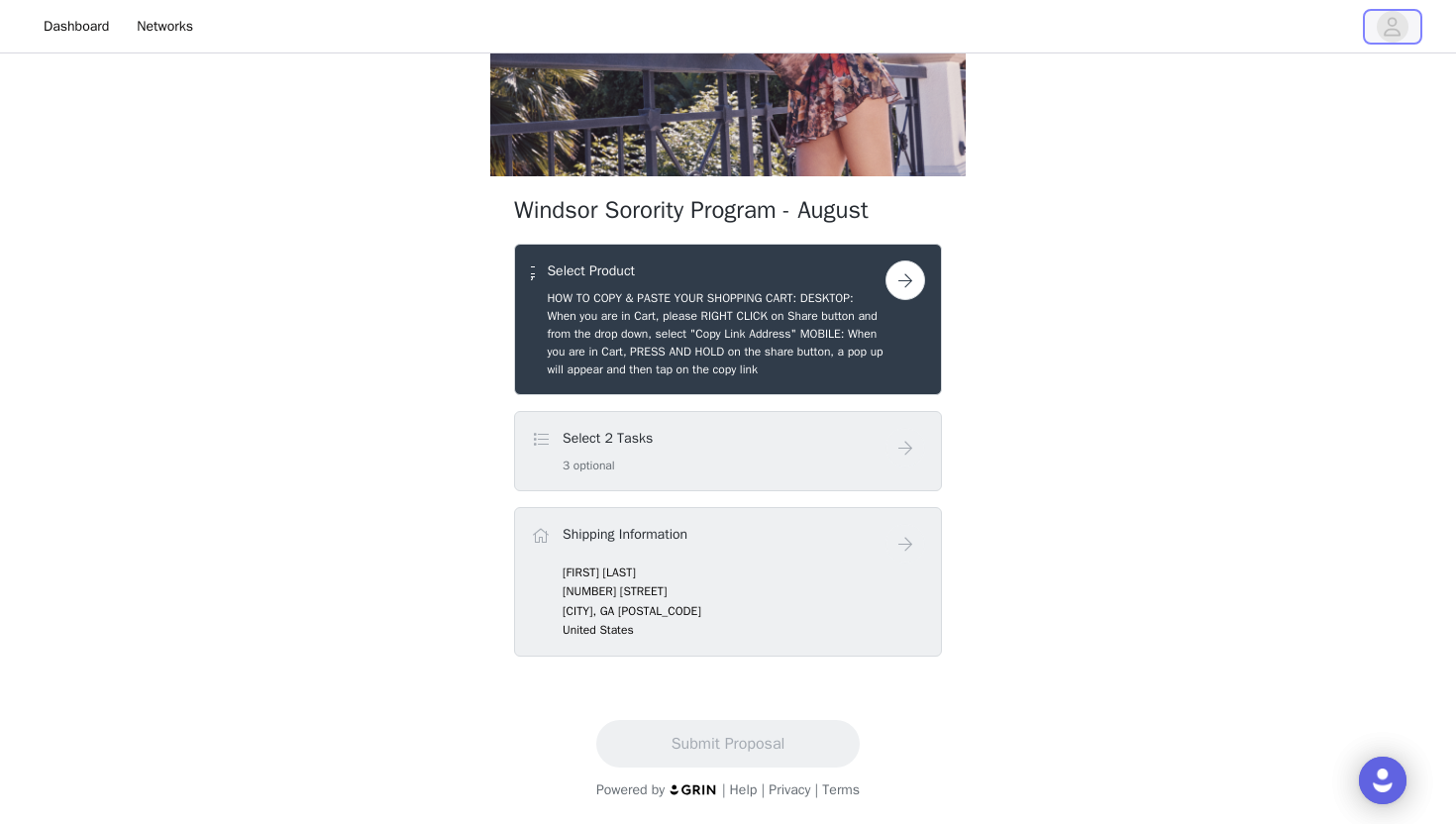 click 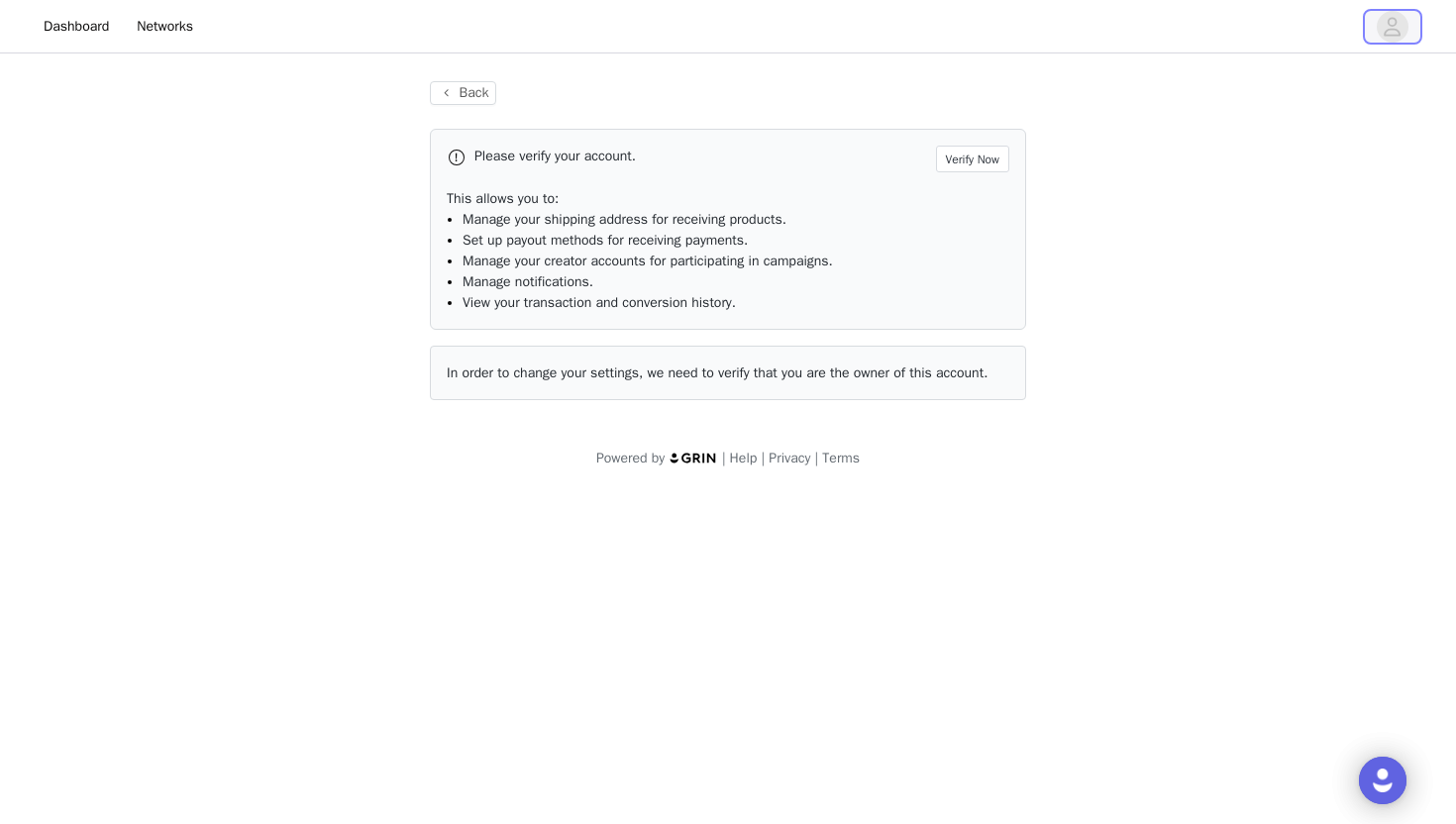scroll, scrollTop: 0, scrollLeft: 0, axis: both 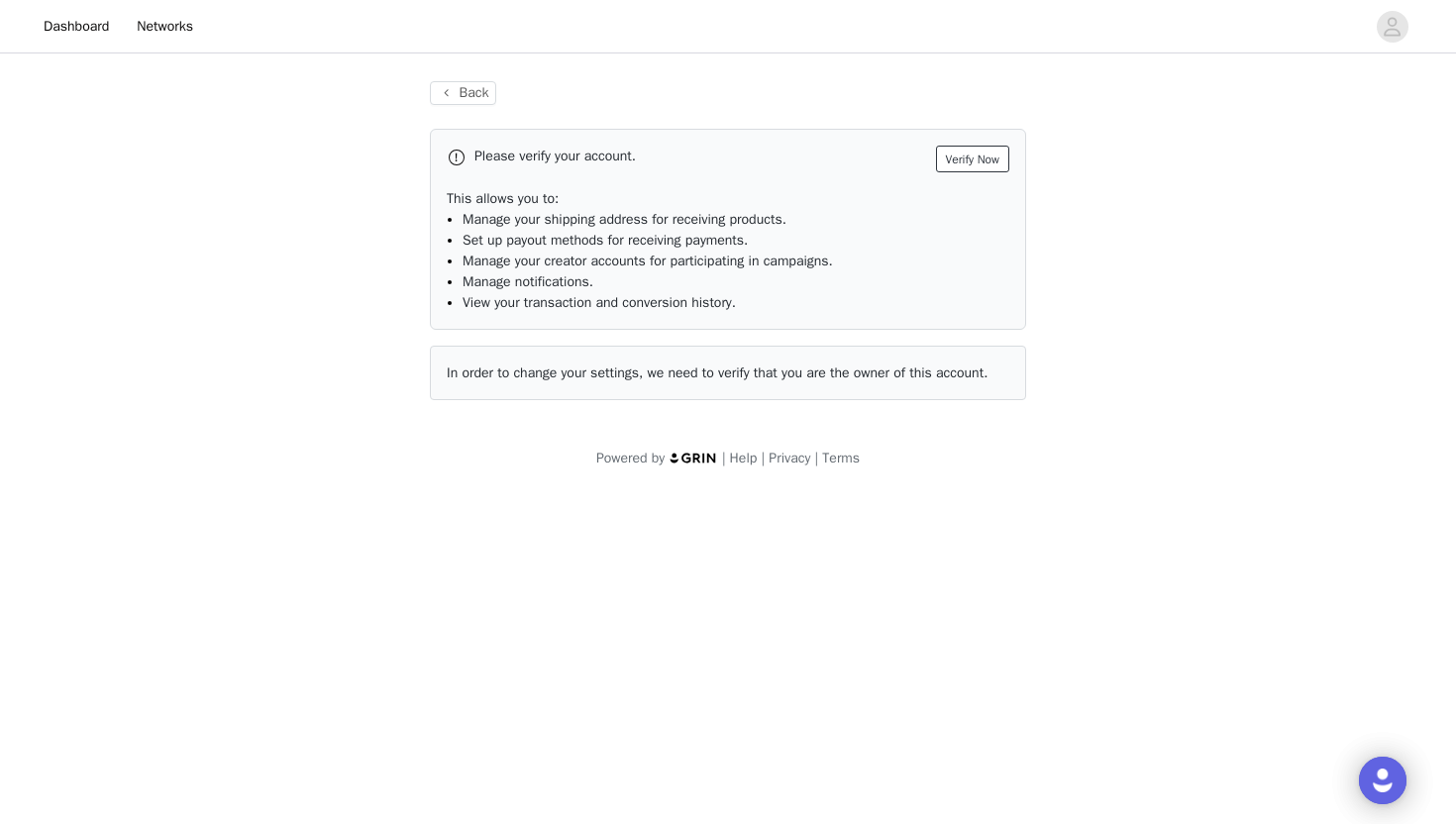 click on "Verify Now" at bounding box center (973, 158) 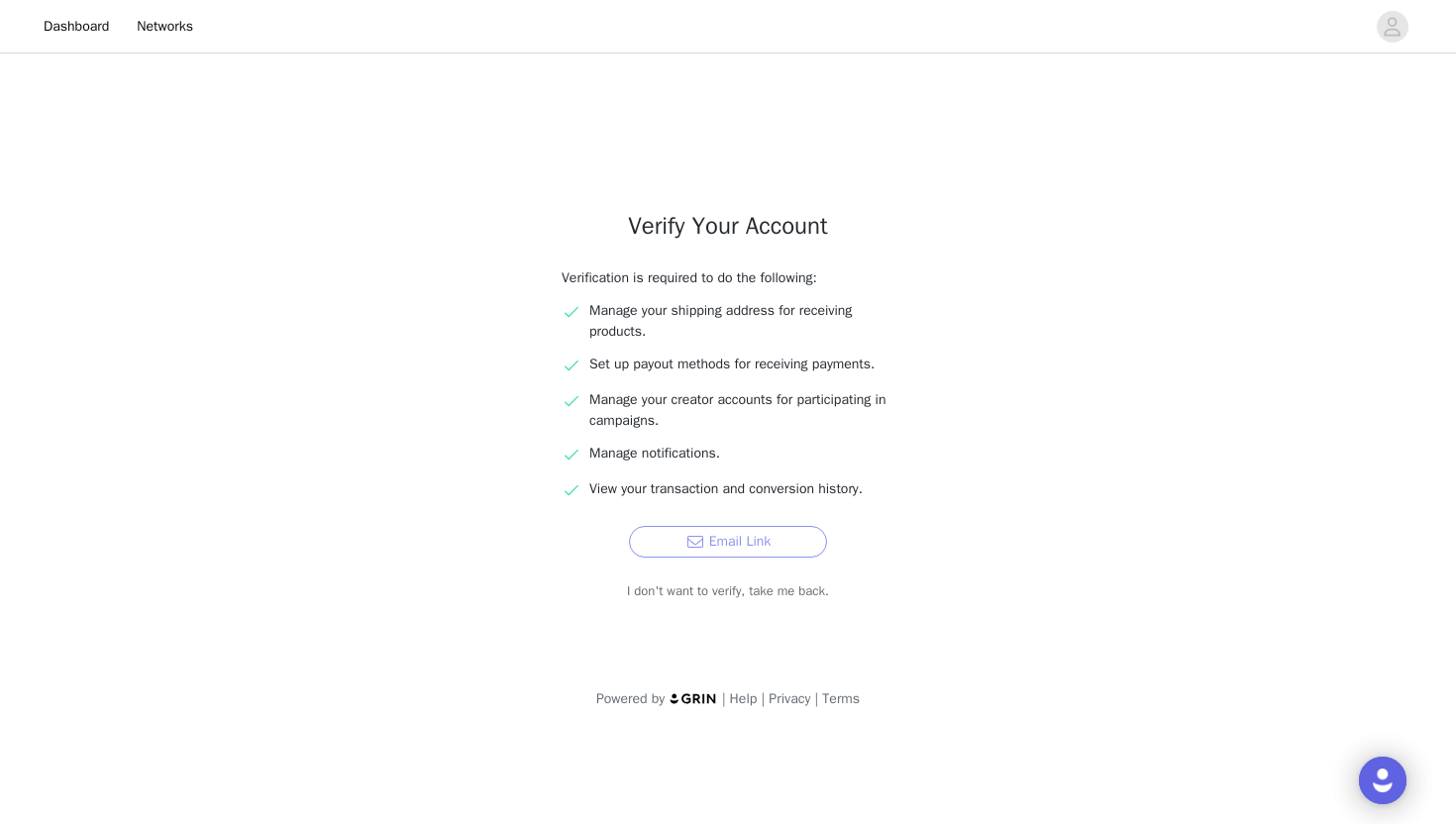 click on "Email Link" at bounding box center [728, 542] 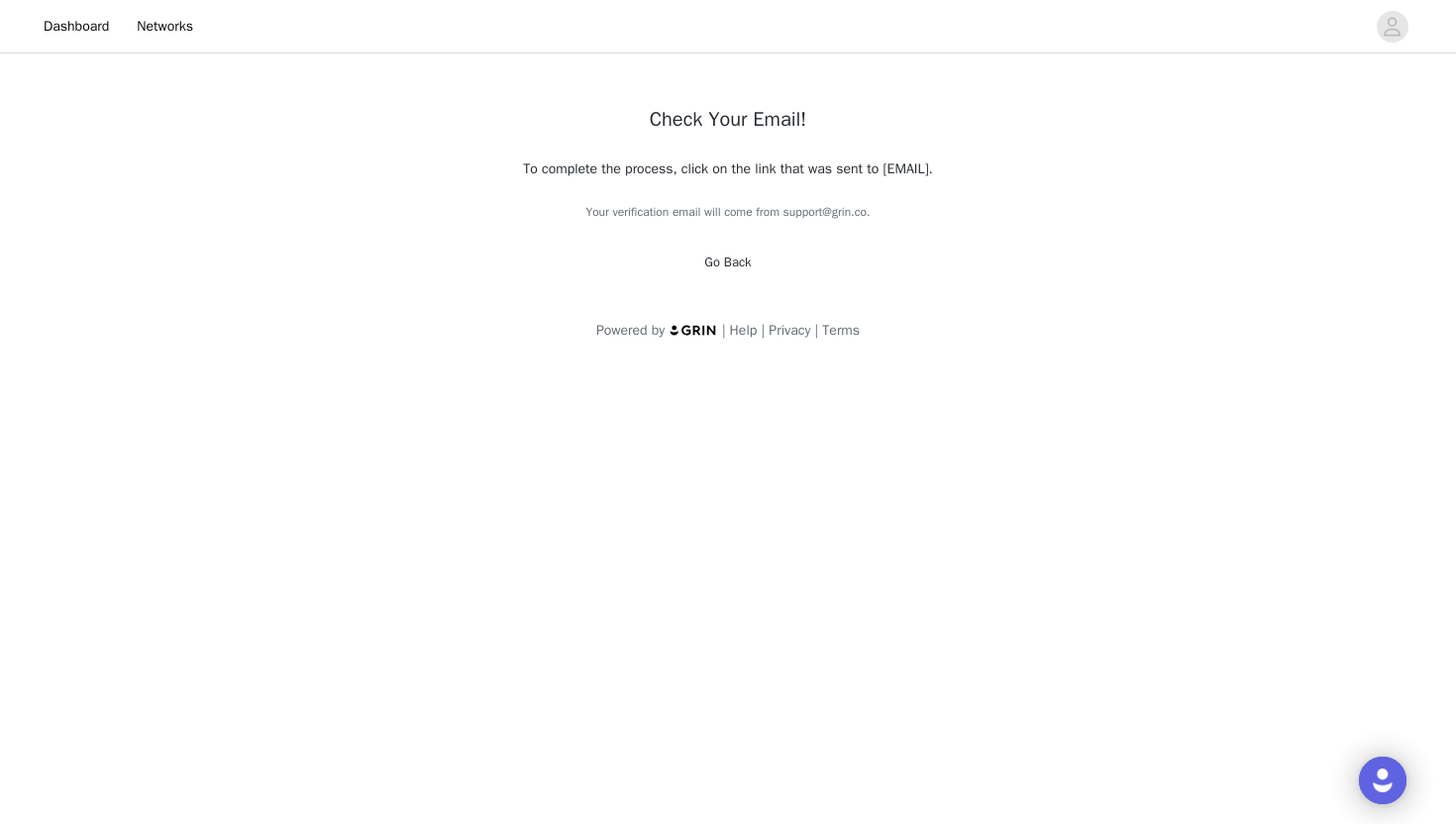click on "Go Back" at bounding box center [727, 261] 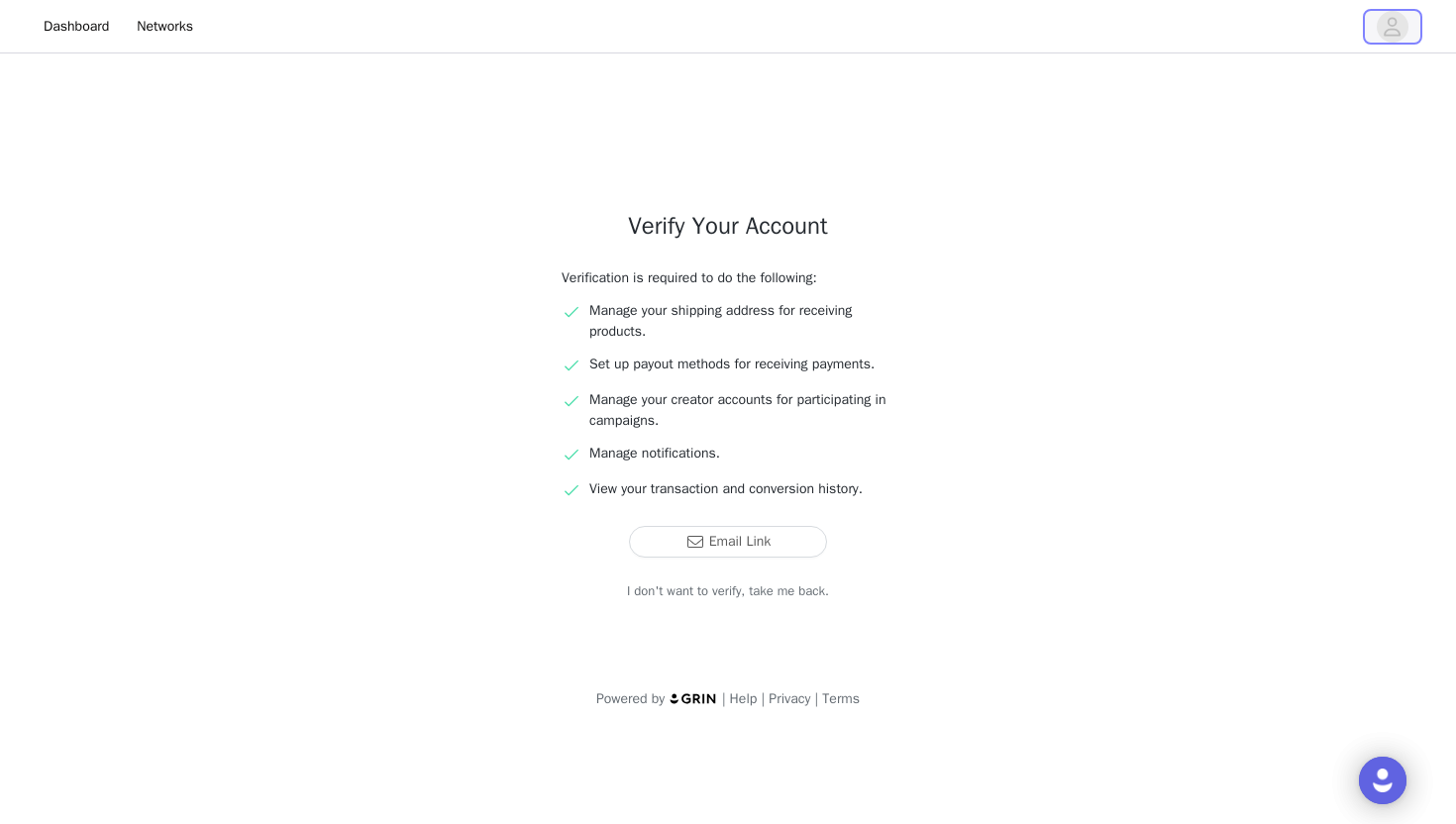 click at bounding box center (1393, 27) 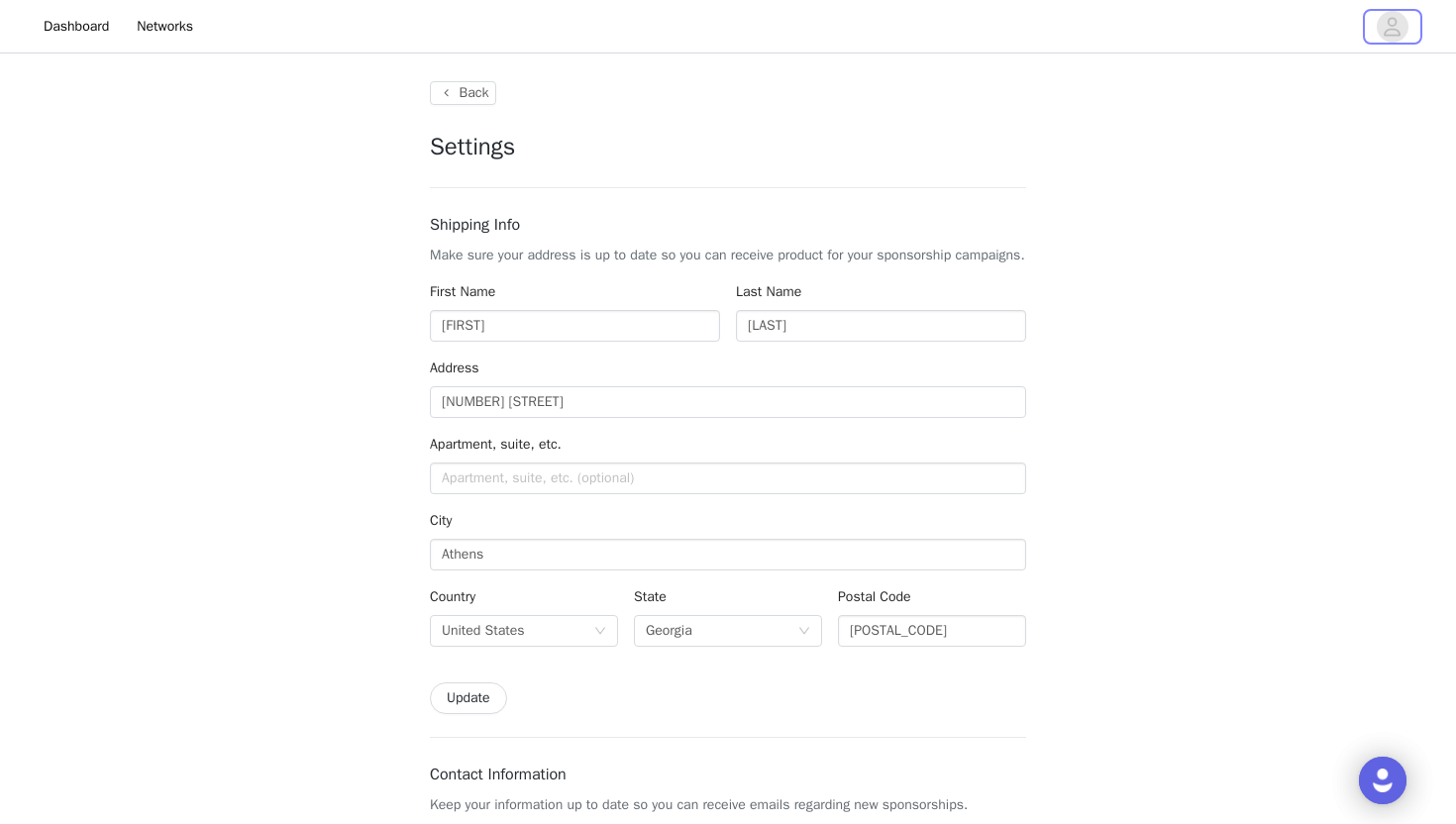 type on "+1 (United States)" 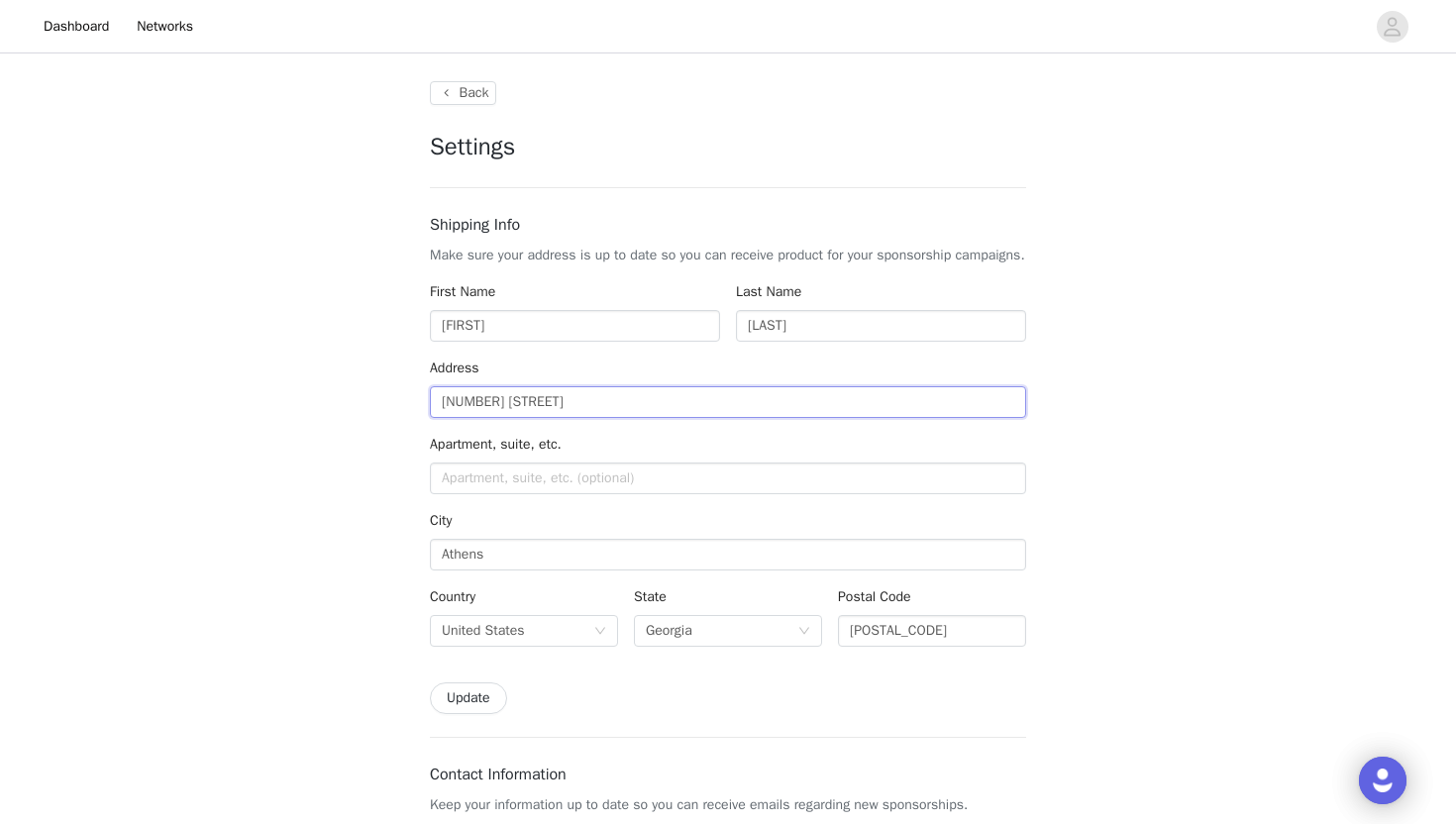 drag, startPoint x: 588, startPoint y: 430, endPoint x: 390, endPoint y: 419, distance: 198.30532 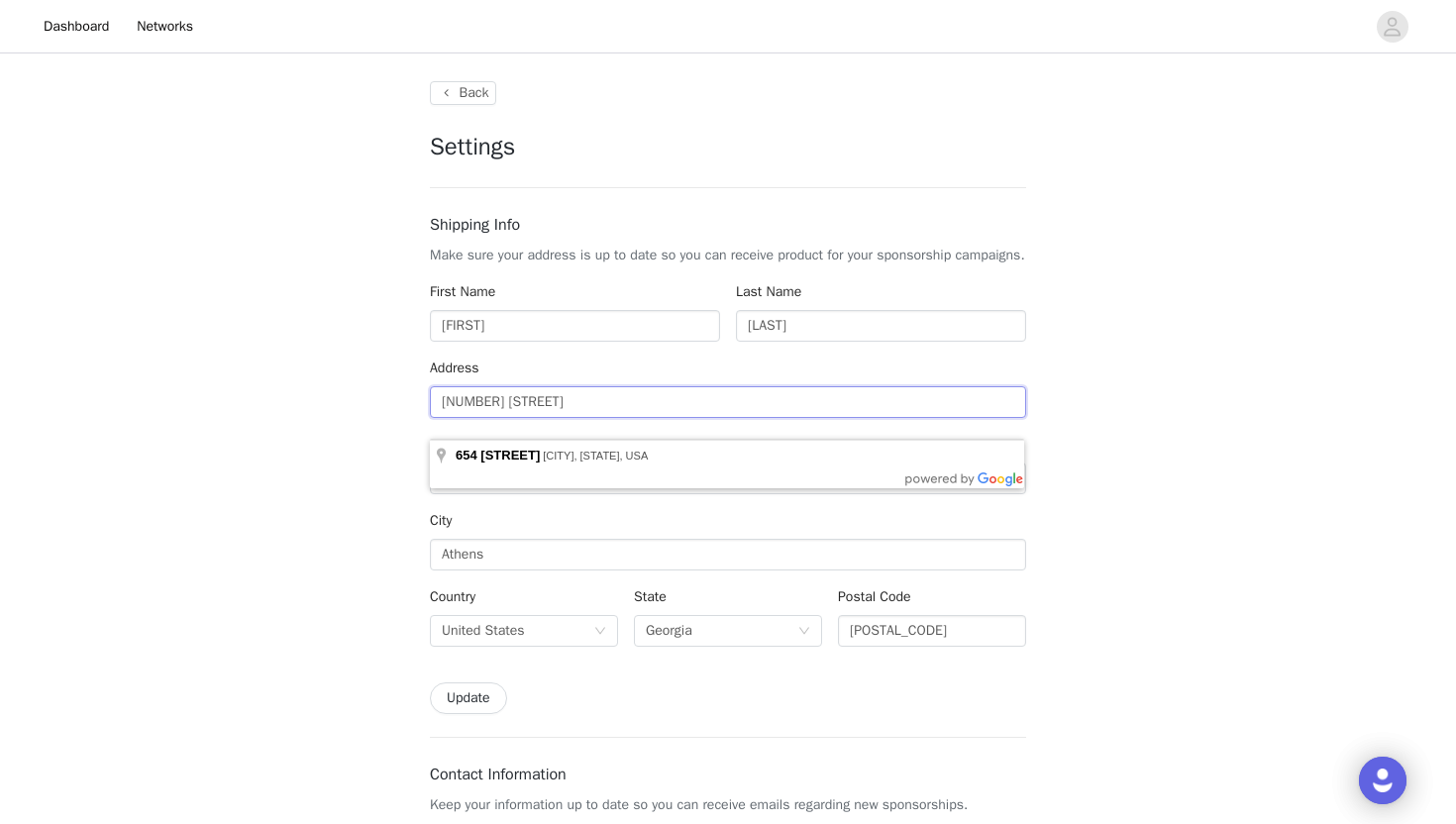 type 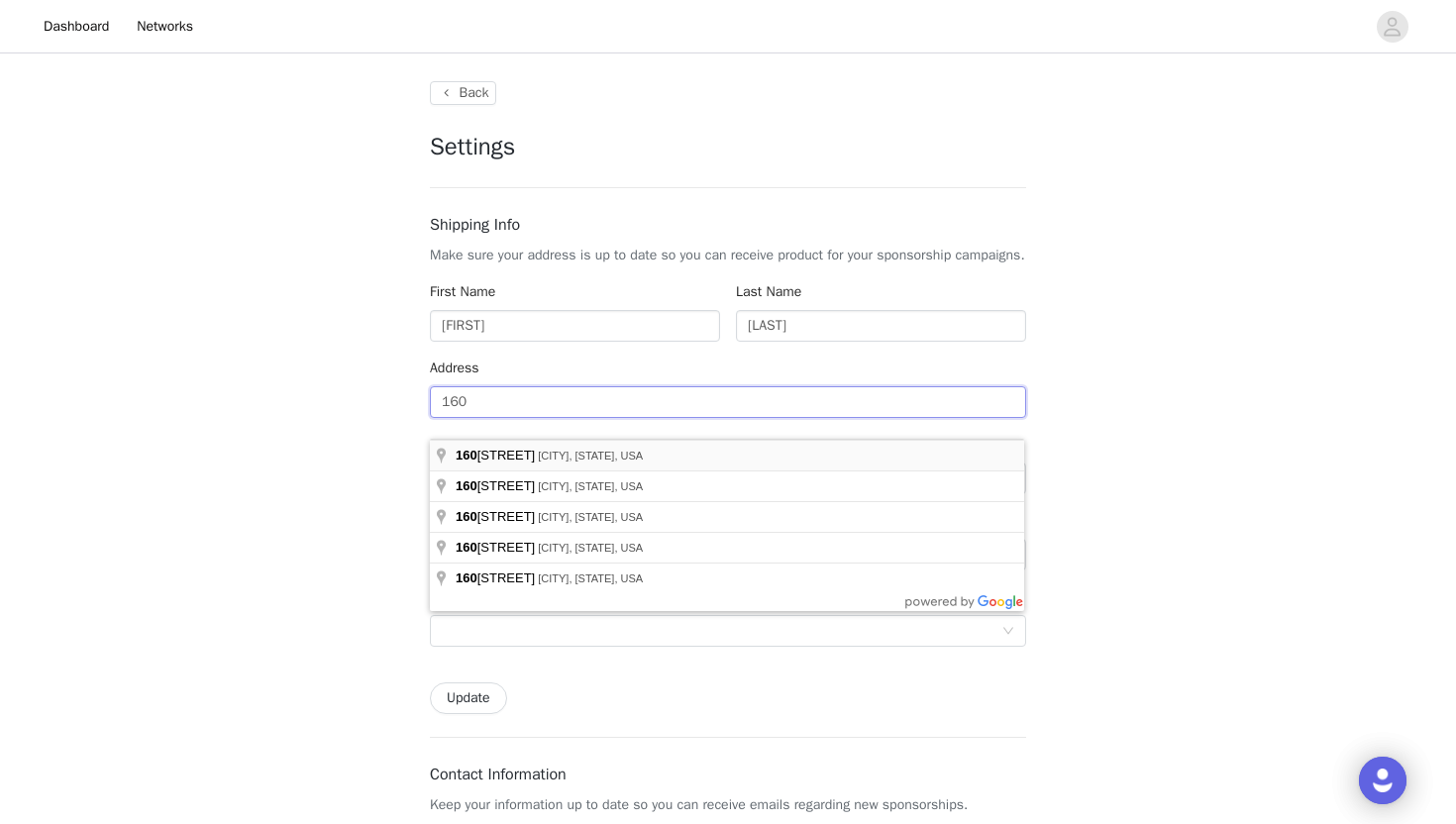type on "[NUMBER] [STREET]" 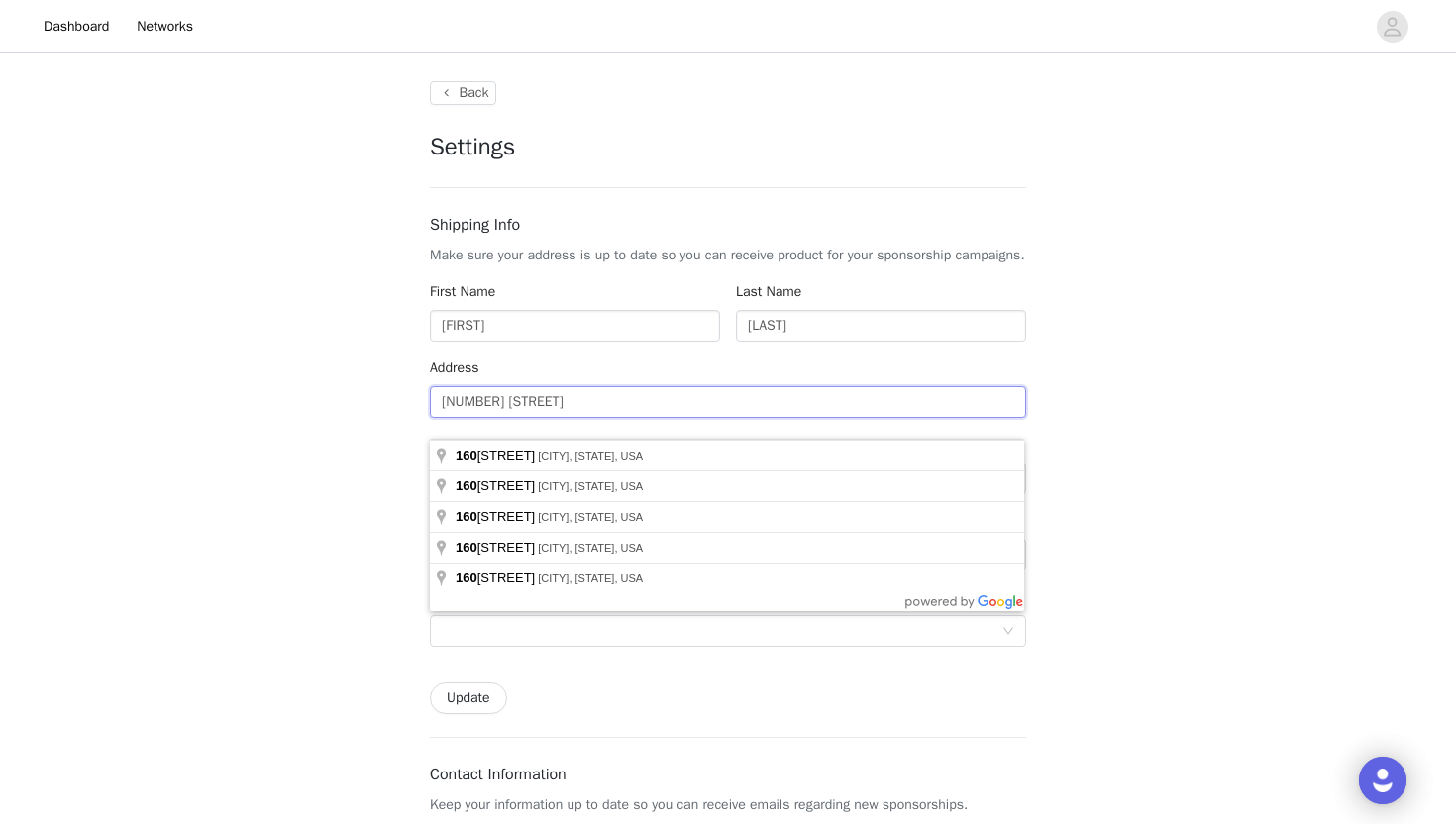 click on "[NUMBER] [STREET]" at bounding box center [728, 402] 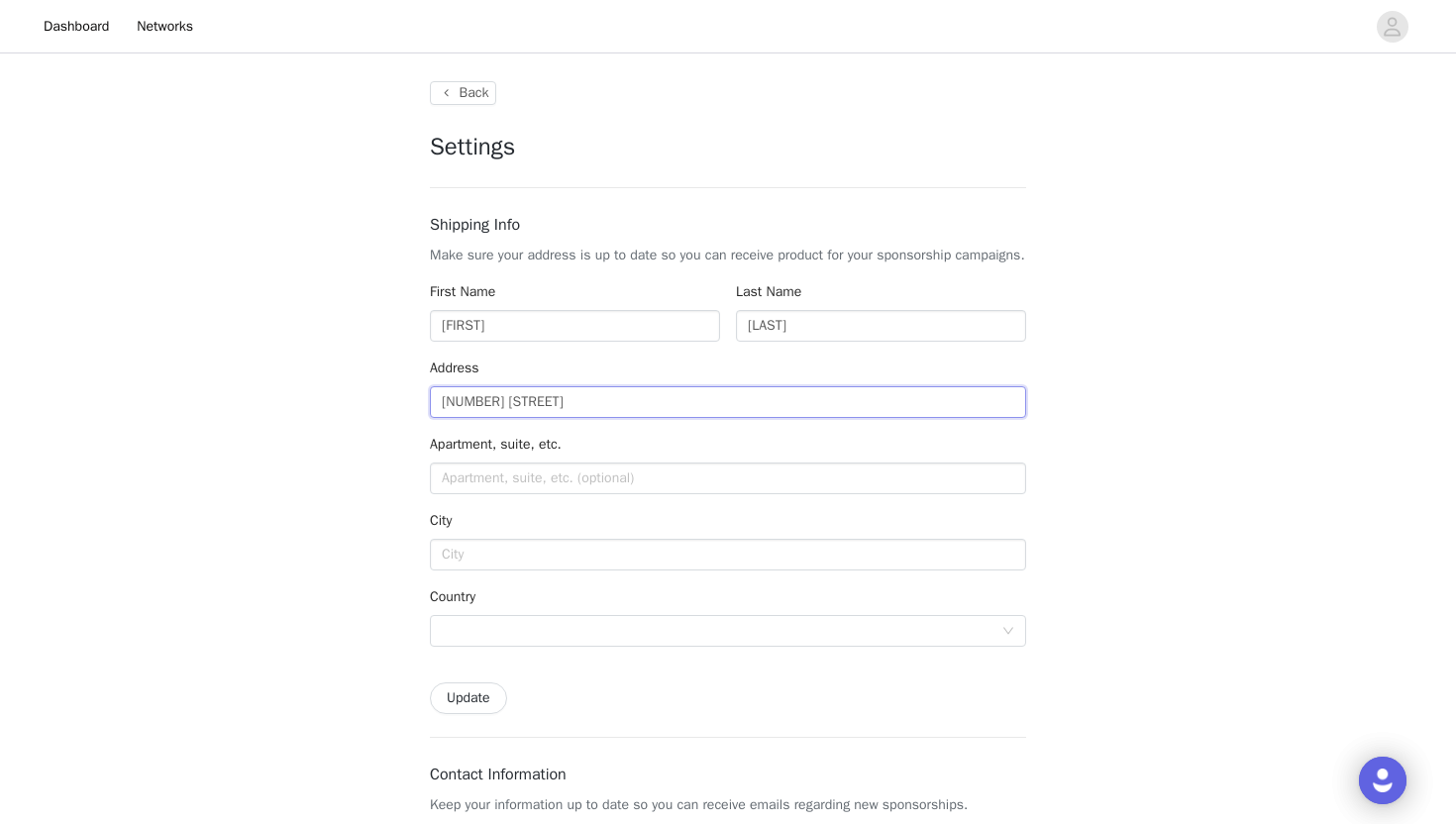 click on "[NUMBER] [STREET]" at bounding box center [728, 402] 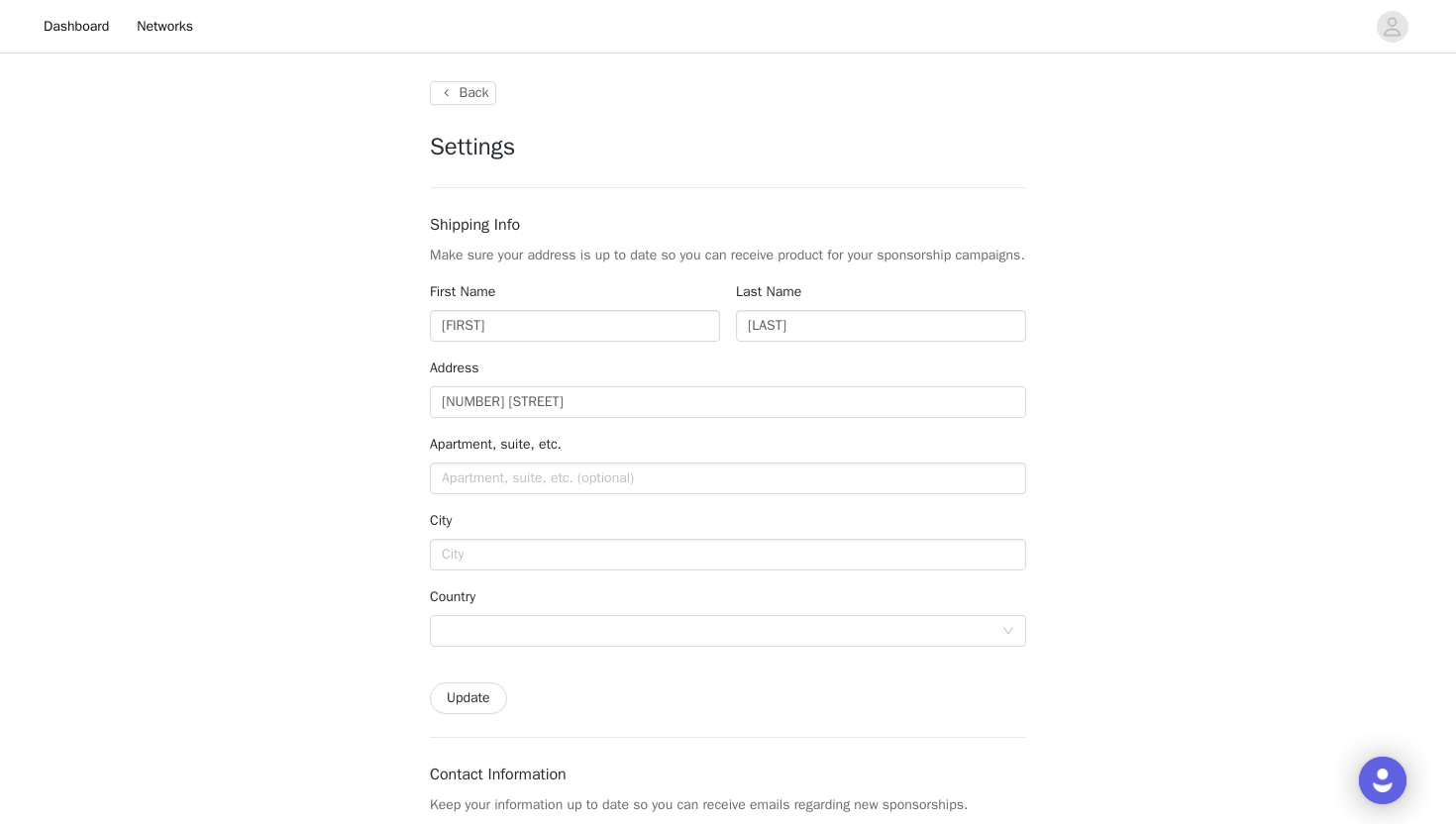 click on "Back   Settings           Shipping Info
Make sure your address is up to date so you can receive product for your sponsorship
campaigns.
First Name [FIRST]   Last Name [LAST]   Address [NUMBER] [STREET]   Apartment, suite, etc.   City   Country         Update     Contact Information
Keep your information up to date so you can receive emails regarding new sponsorships.
Email [EMAIL] This email is used by all brands that you work with. Changing this email will change it for all brands.   Phone Number +1 (United States) +1 (United States) +1 (Canada) +44 (United Kingdom) +61 (Australia) +55 (Brazil) +52 (Mexico) +86 (China) +91 (India) +7 (Russia) +39 (Italy) +64 (New Zealand) +81 (Japan) +353 (Ireland) +93 (Afghanistan) +358 (Aland Islands) +355 (Albania) +213 (Algeria)" at bounding box center [728, 918] 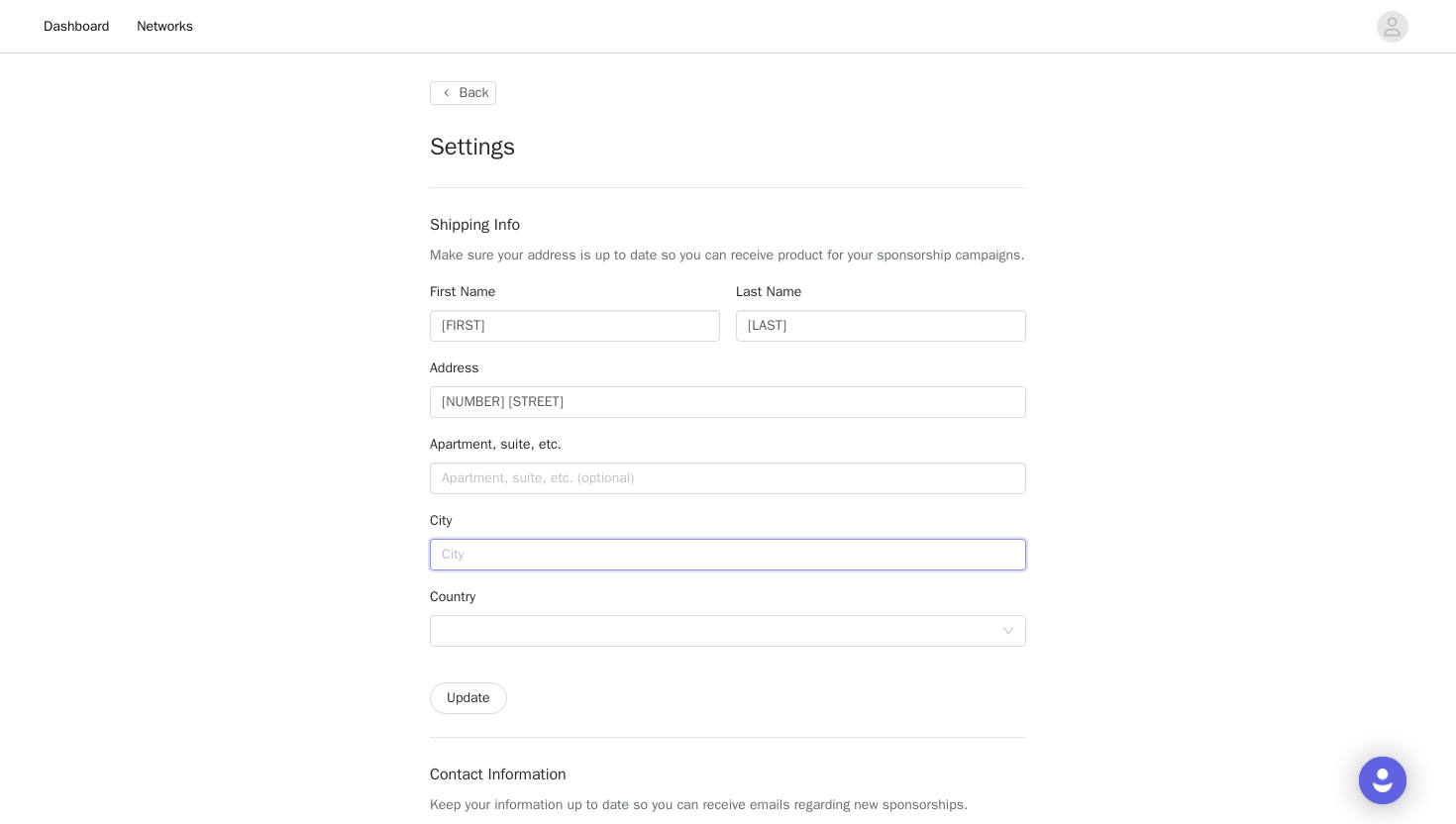 click at bounding box center [728, 555] 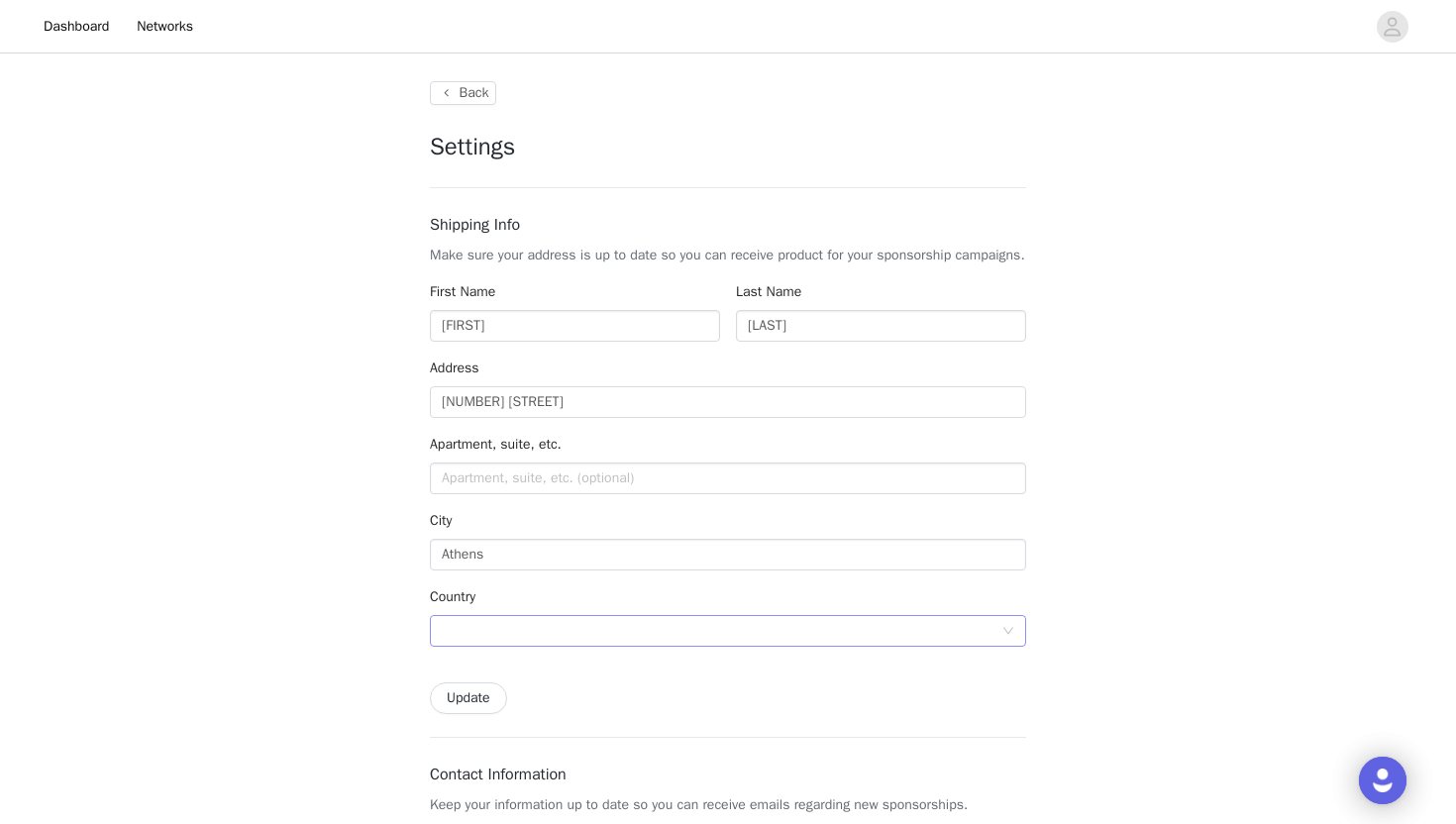 click at bounding box center [721, 631] 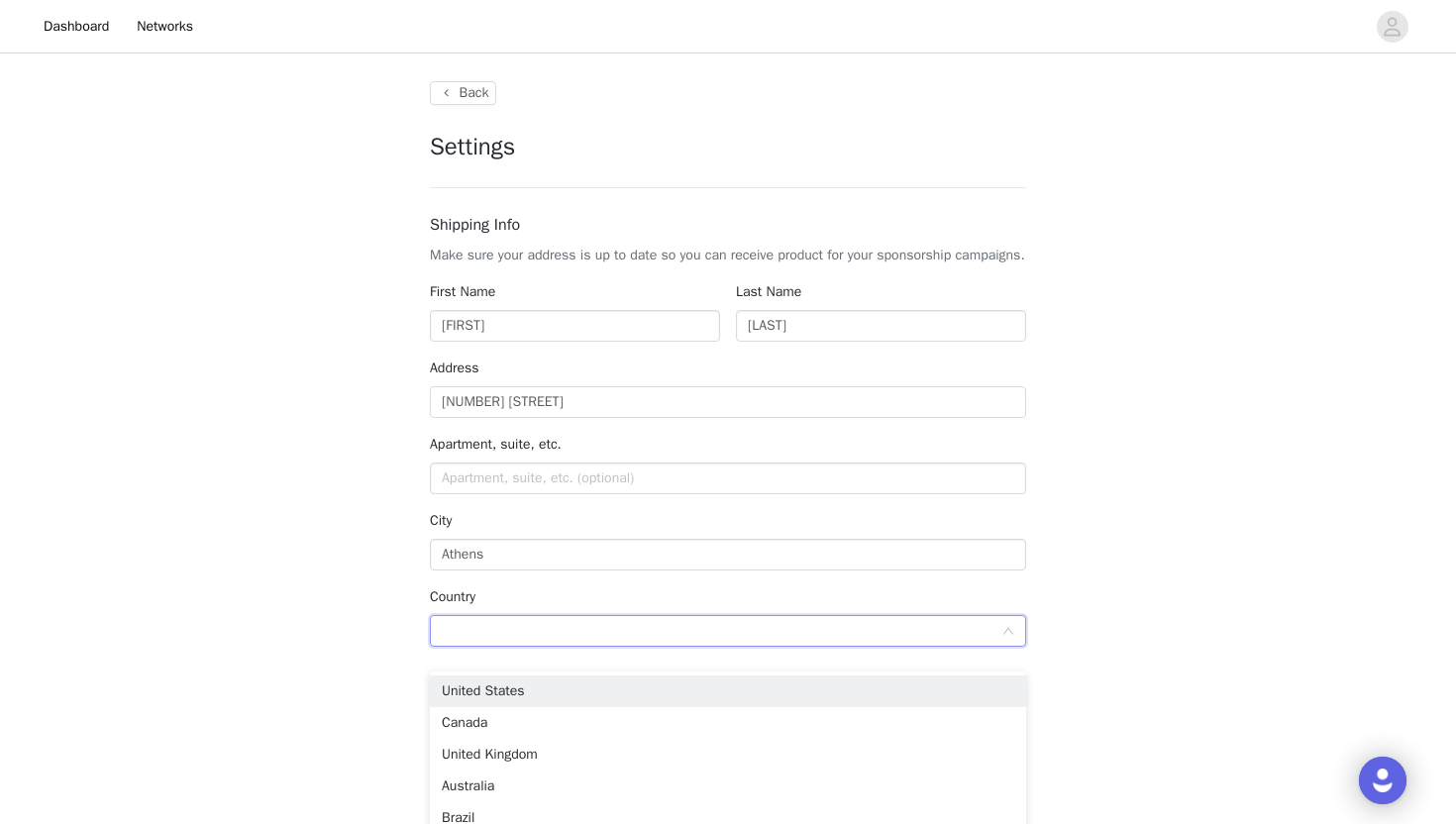 type on "United States" 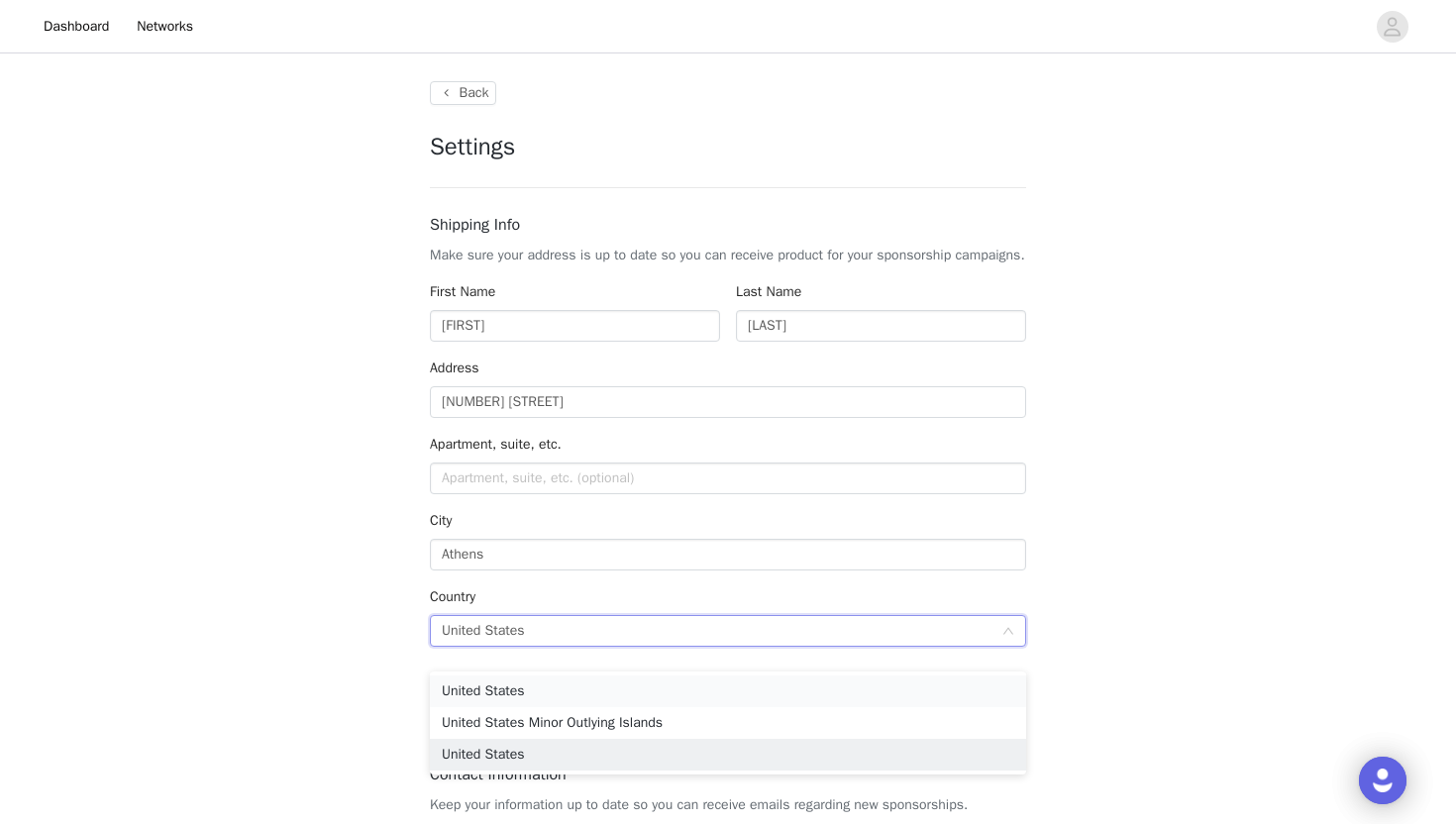 click on "United States" at bounding box center (728, 691) 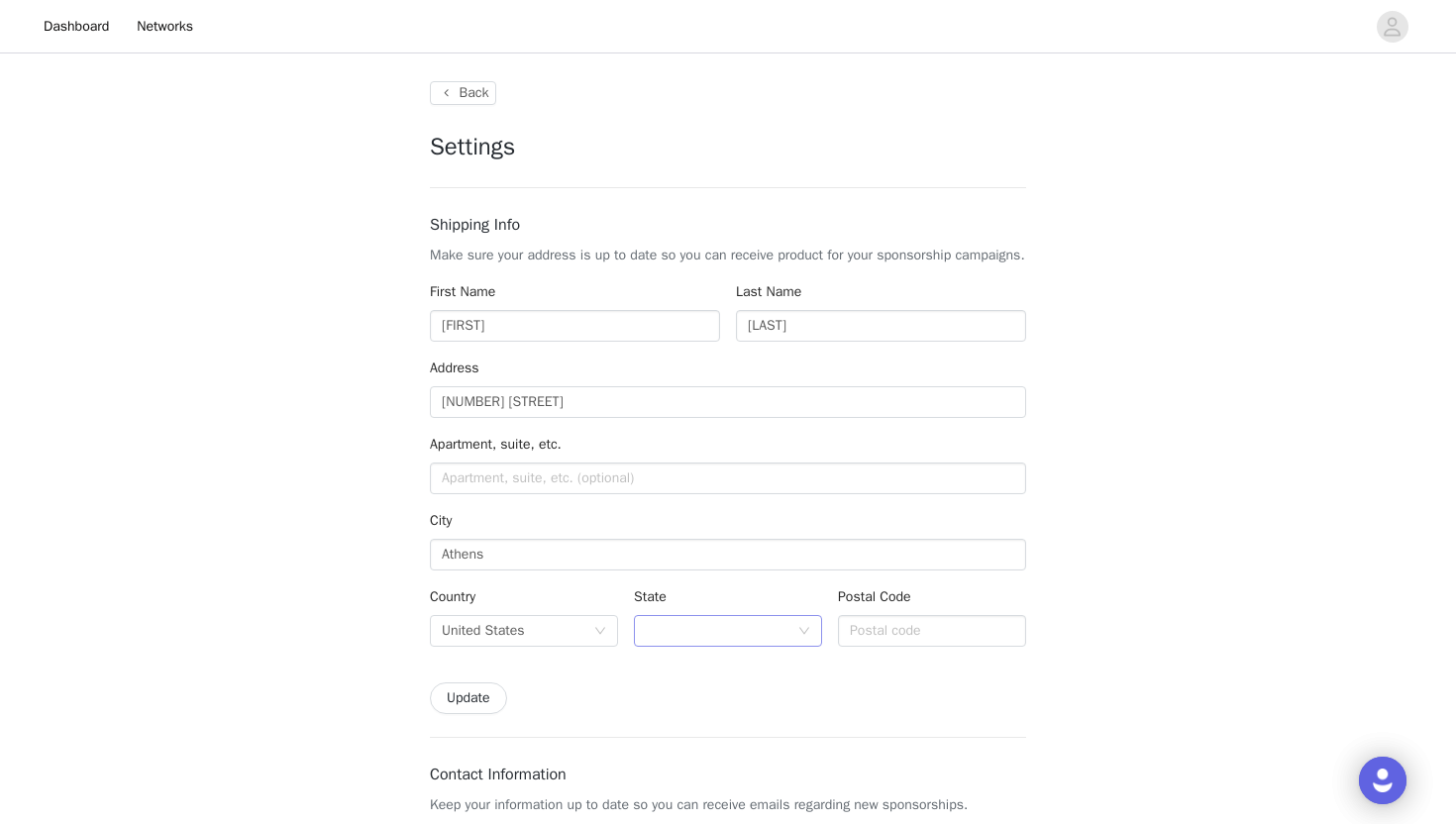 click at bounding box center (721, 631) 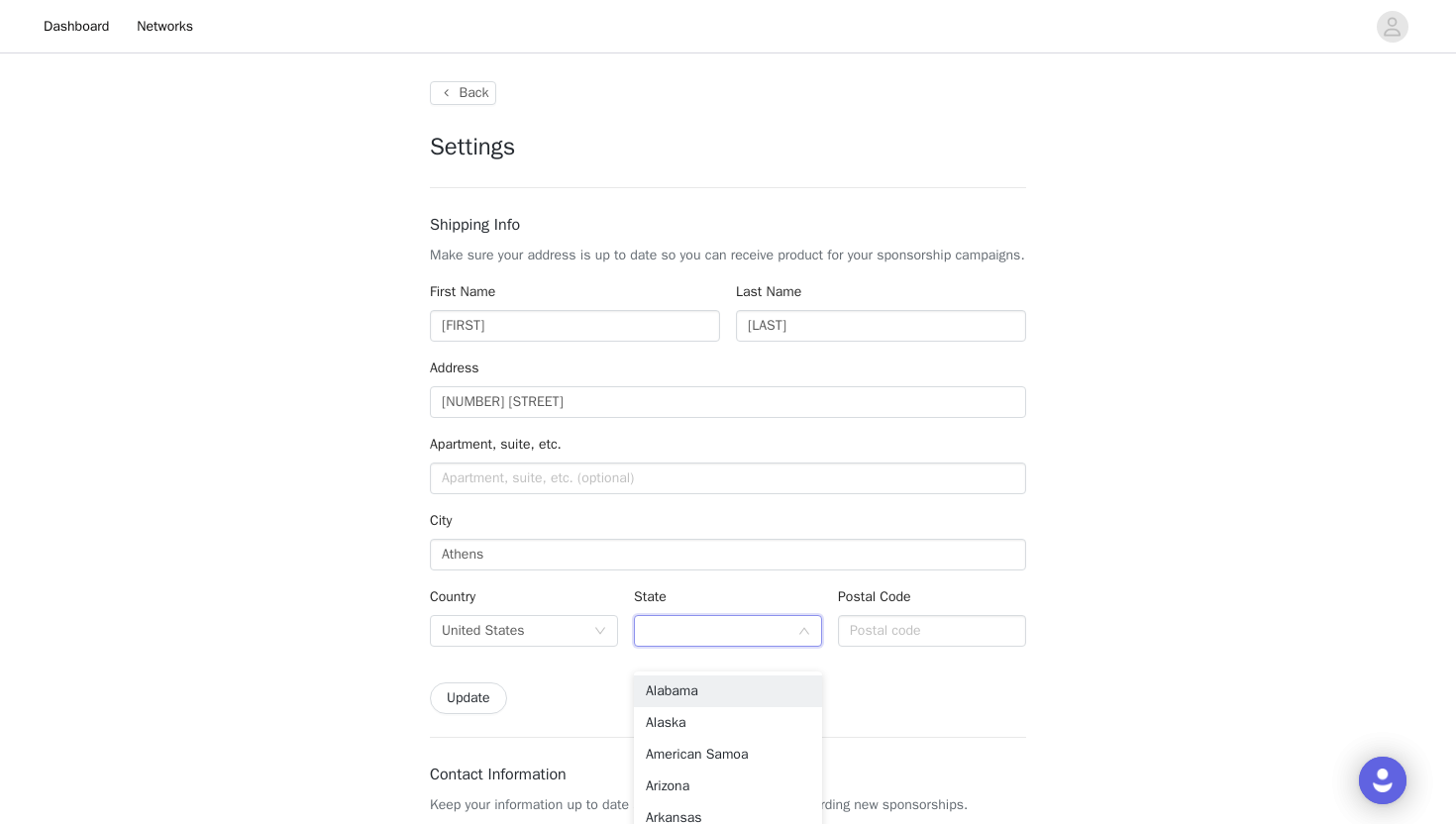 type on "GA" 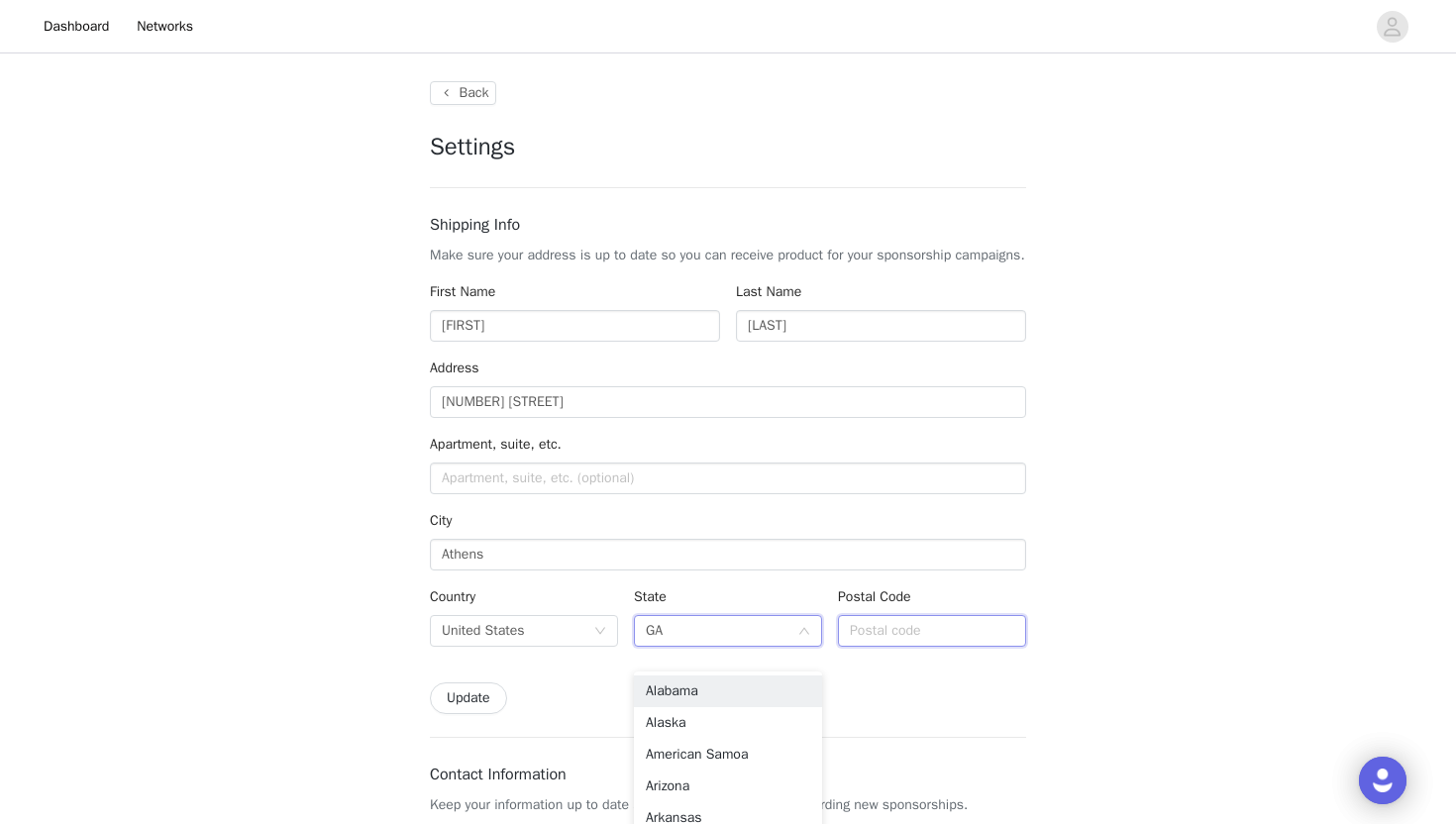 type on "[POSTAL_CODE]" 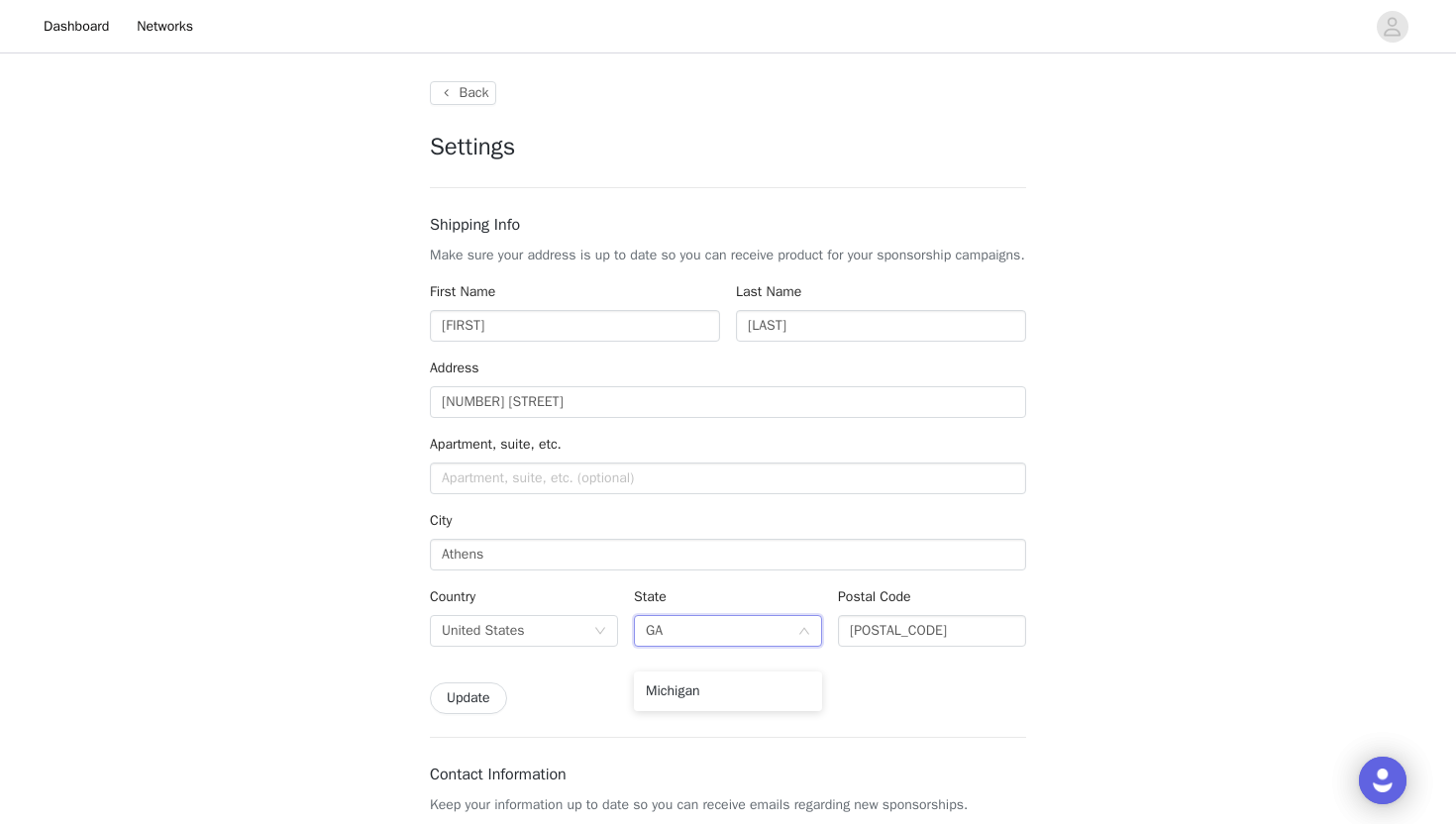 click on "Settings           Shipping Info
Make sure your address is up to date so you can receive product for your sponsorship
campaigns.
First Name [FIRST]   Last Name [LAST]   Address [NUMBER] [STREET]   Apartment, suite, etc.   City [CITY]   Country
United States
State GA GA    Postal Code [POSTAL_CODE]   Update     Contact Information
Keep your information up to date so you can receive emails regarding new sponsorships.
Email [EMAIL] This email is used by all brands that you work with. Changing this email will change it for all brands.   Phone Number +1 (United States) +1 (United States) +1 (Canada) +44 (United Kingdom) +61 (Australia) +55 (Brazil) +52 (Mexico) +86 (China) +91 (India) +7 (Russia) +39 (Italy) +64 (New Zealand) +81 (Japan) +353 (Ireland) +93 (Afghanistan) +358 (Aland Islands) +355 (Albania) +213 (Algeria)" at bounding box center (728, 942) 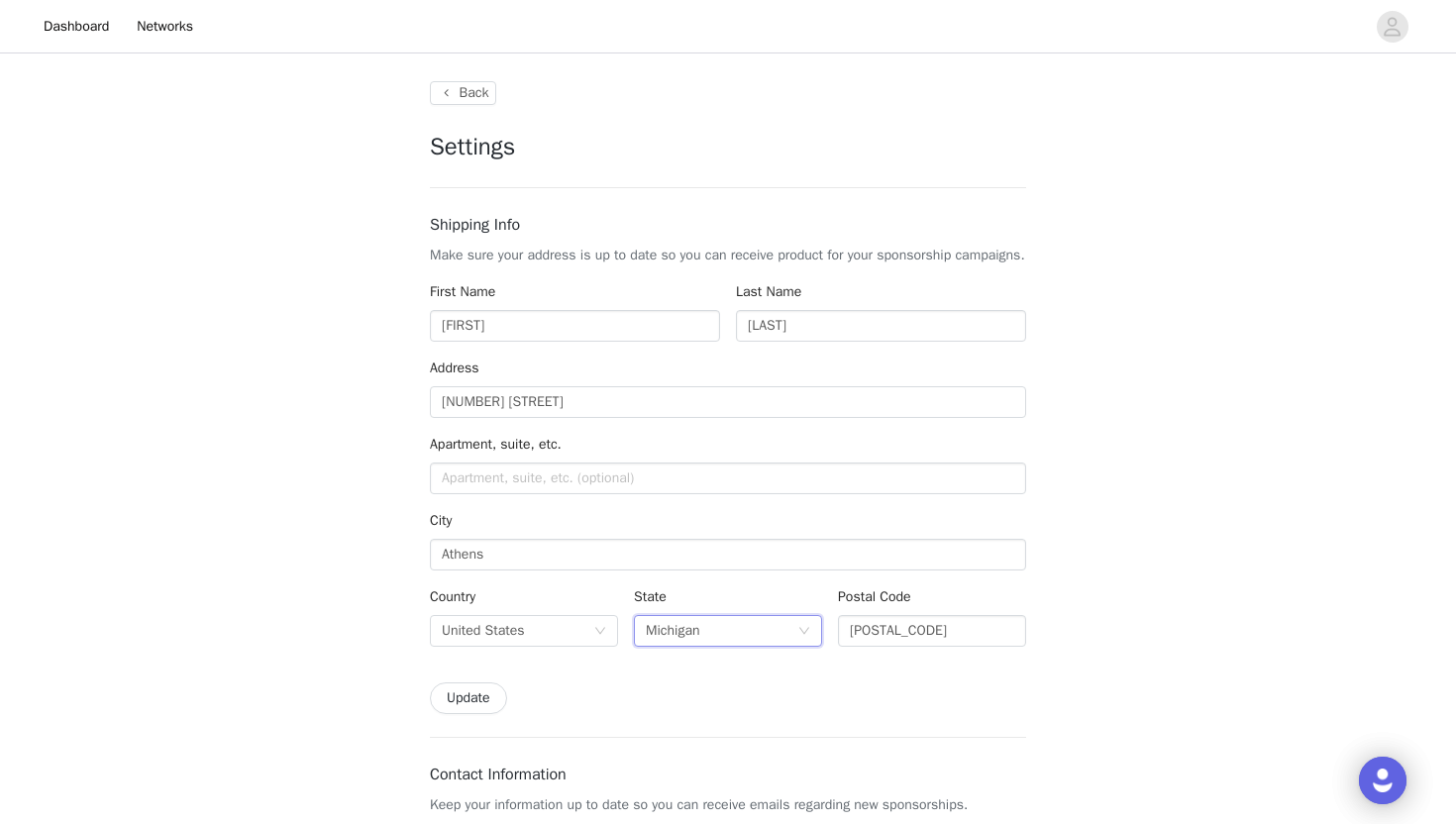 click on "Michigan" at bounding box center [721, 631] 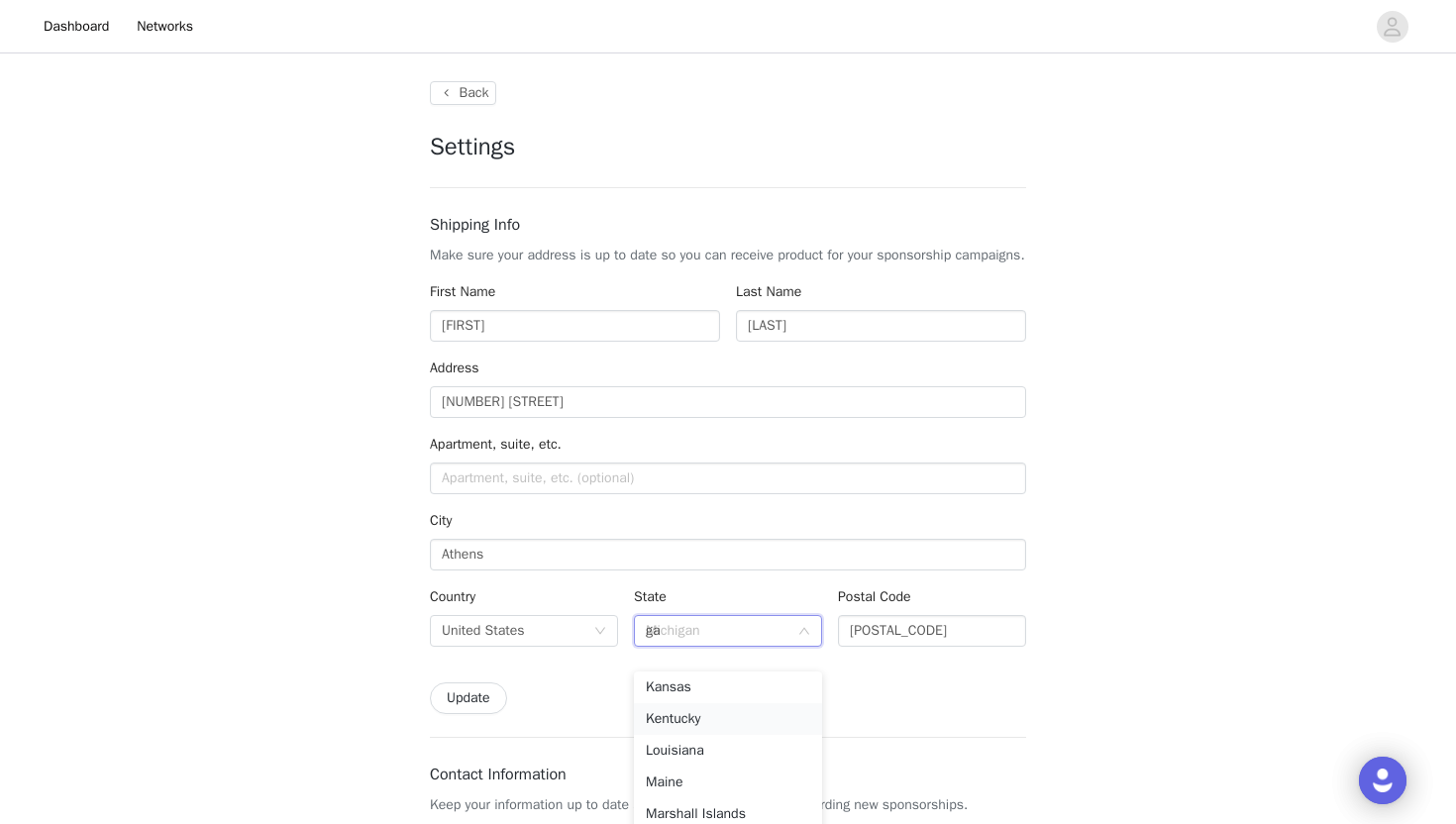 scroll, scrollTop: 0, scrollLeft: 0, axis: both 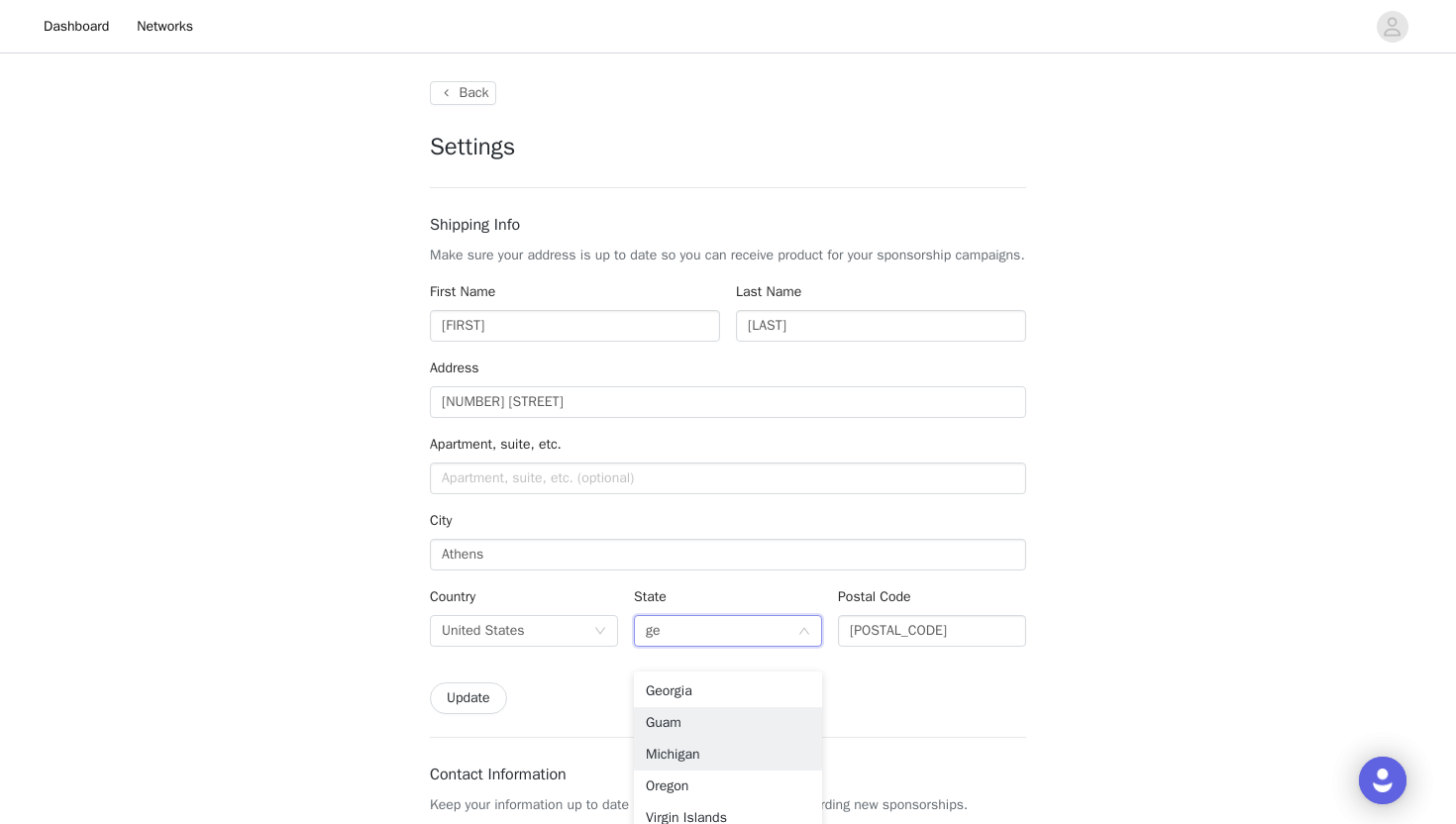 type on "geo" 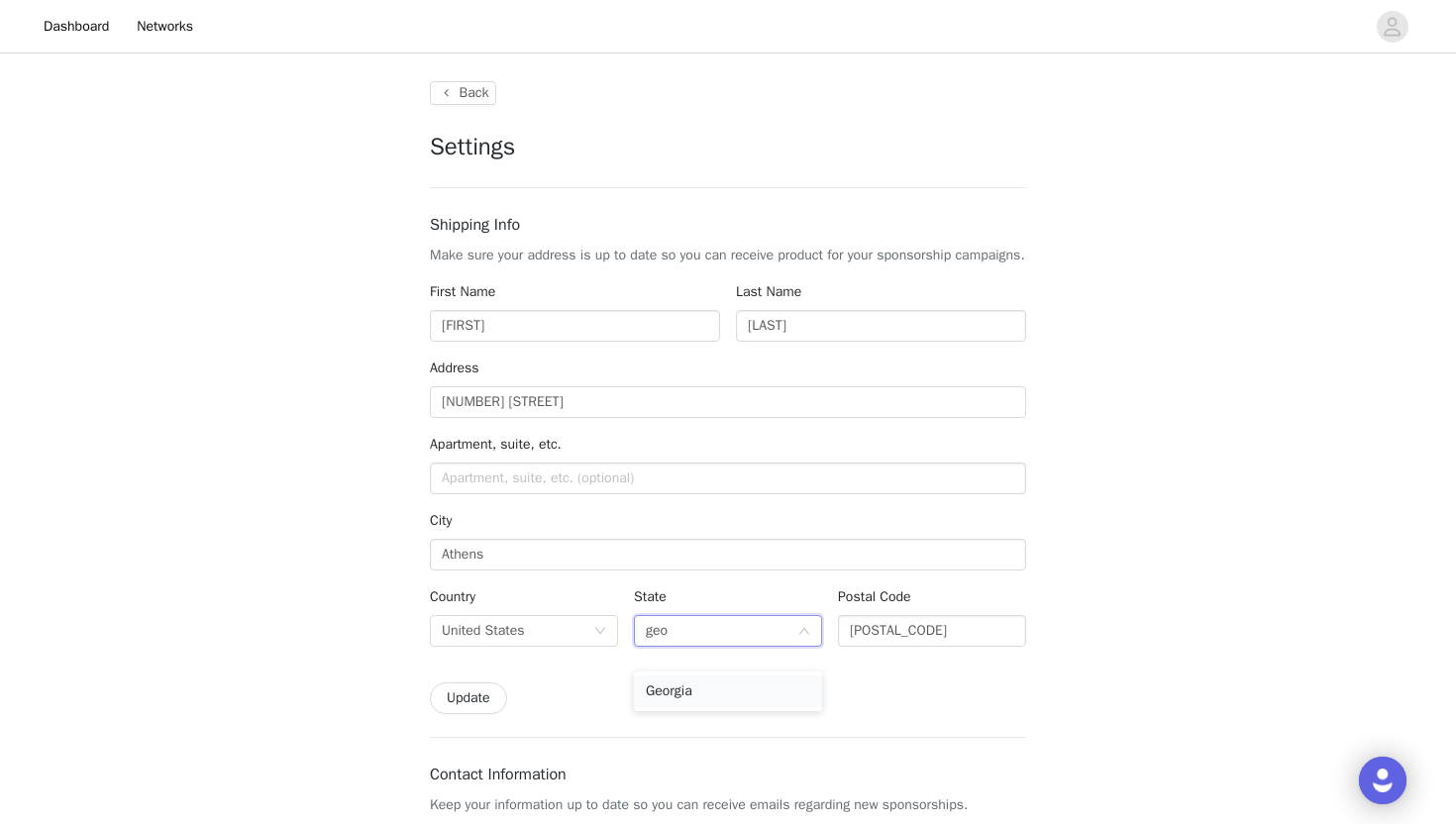 click on "Georgia" at bounding box center (728, 691) 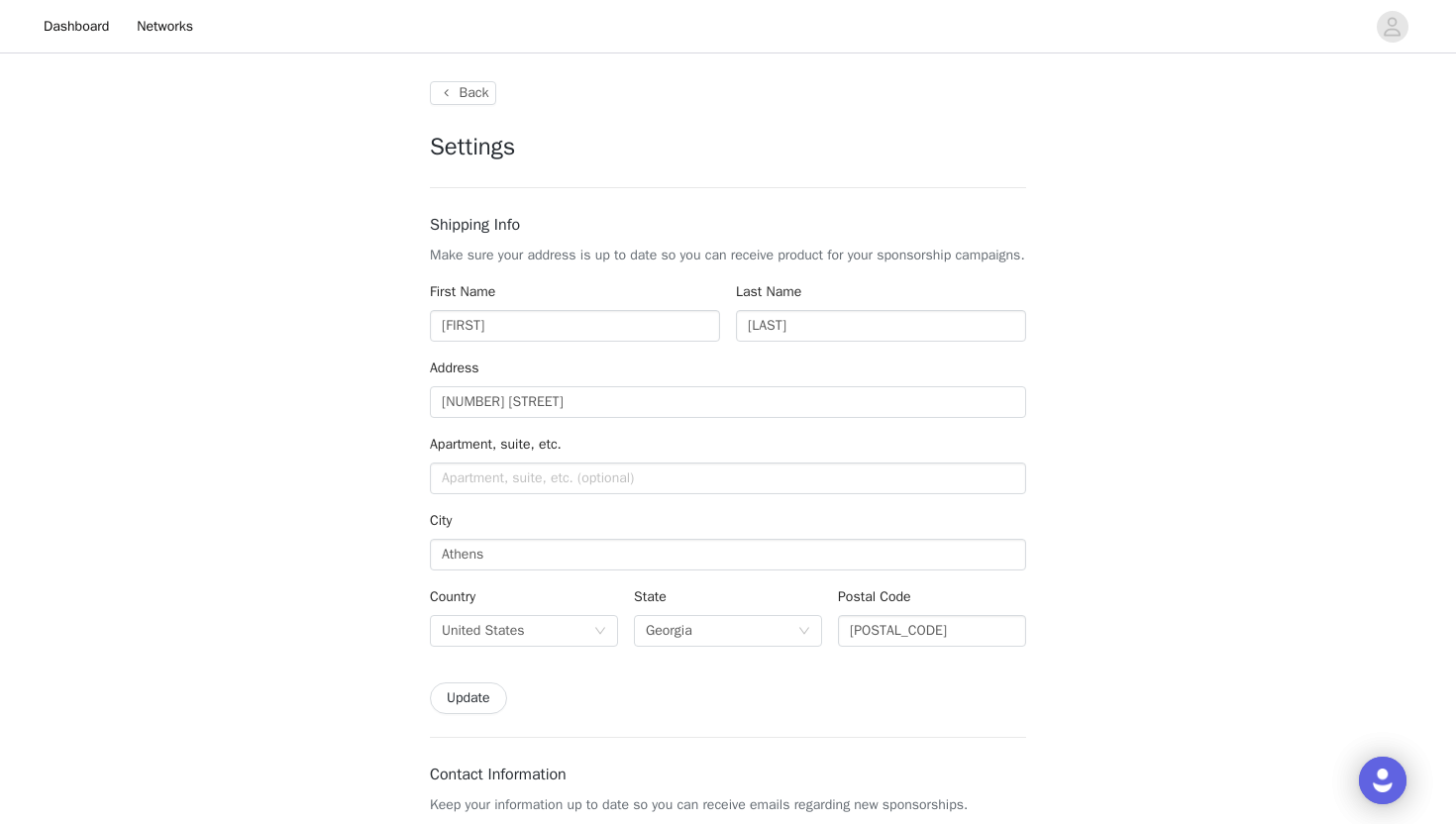 click on "Update" at bounding box center (728, 698) 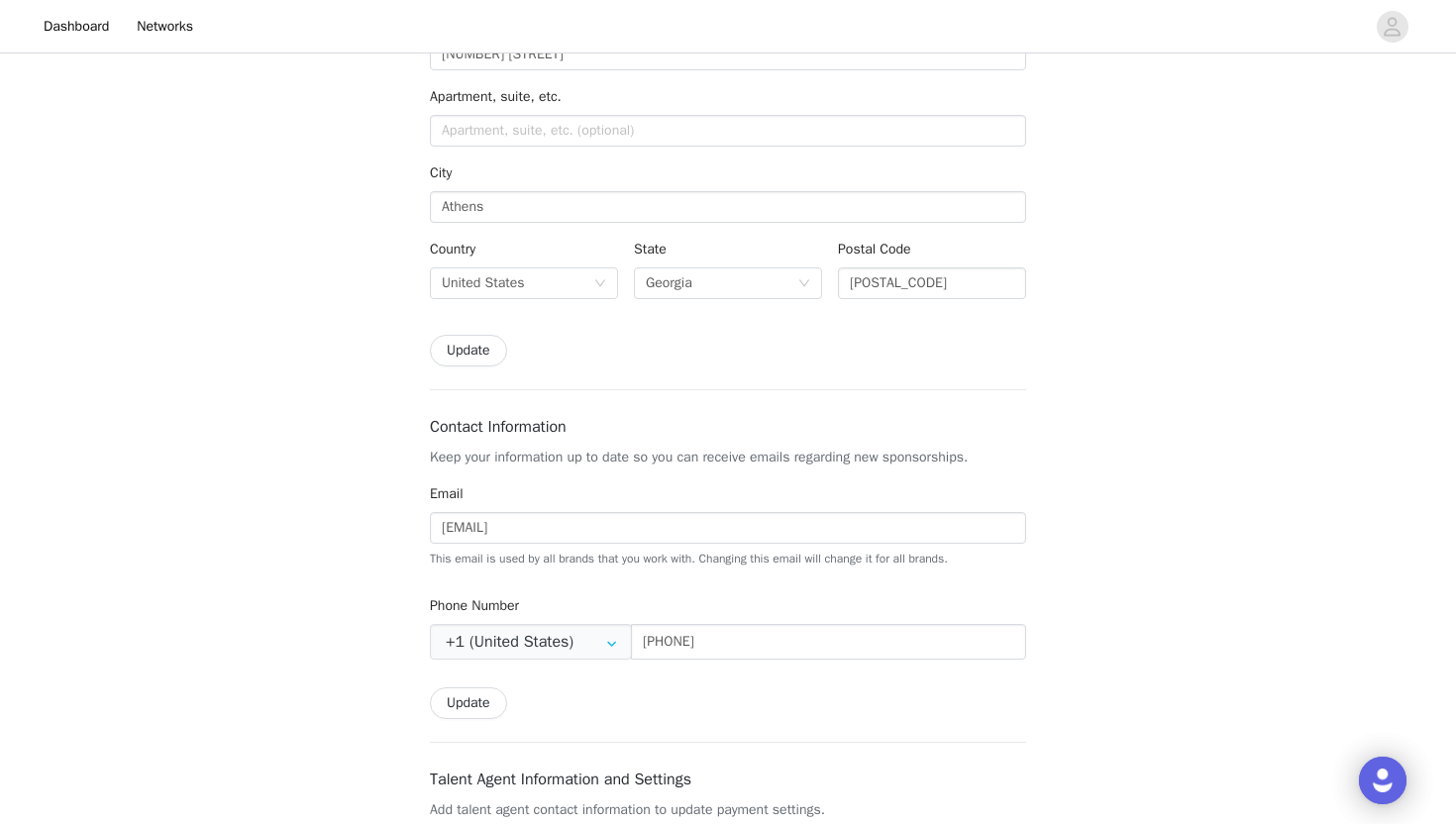 scroll, scrollTop: 0, scrollLeft: 0, axis: both 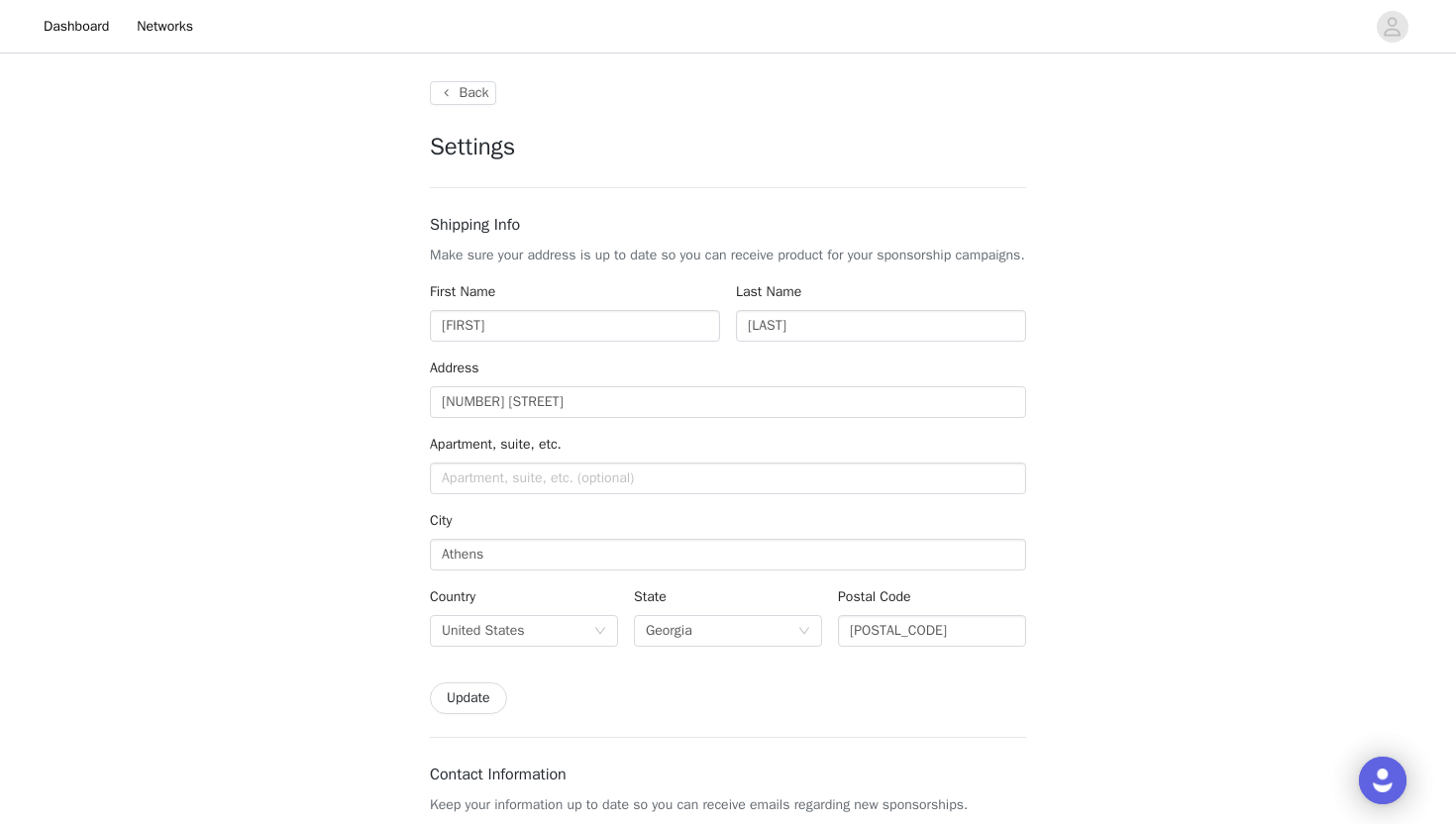 click on "Back   Settings           Shipping Info
Make sure your address is up to date so you can receive product for your sponsorship
campaigns.
First Name [FIRST]   Last Name [LAST]   Address [NUMBER] [STREET]   Apartment, suite, etc.   City [CITY]   Country
[COUNTRY]
State
[STATE]
Postal Code [POSTAL_CODE]   Update     Contact Information
Keep your information up to date so you can receive emails regarding new sponsorships.
Email [EMAIL] This email is used by all brands that you work with. Changing this email will change it for all brands.   Phone Number +1 (United States) +1 (United States) +1 (Canada) +44 (United Kingdom) +61 (Australia) +55 (Brazil) +52 (Mexico) +86 (China) +91 (India) +7 (Russia) +39 (Italy) +64 (New Zealand) +81 (Japan) +353 (Ireland) +93 (Afghanistan)" at bounding box center [728, 918] 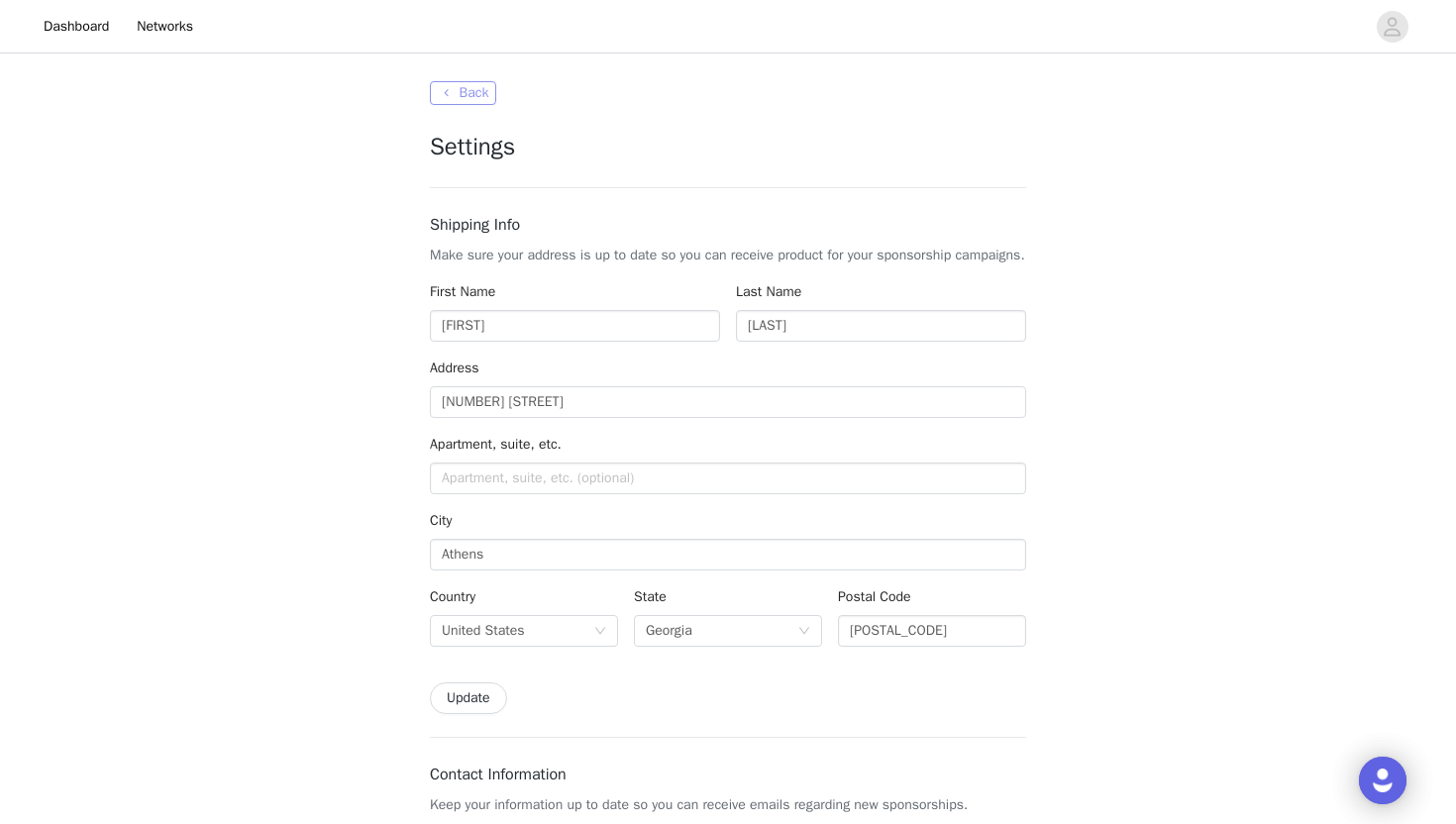click on "Back" at bounding box center (463, 93) 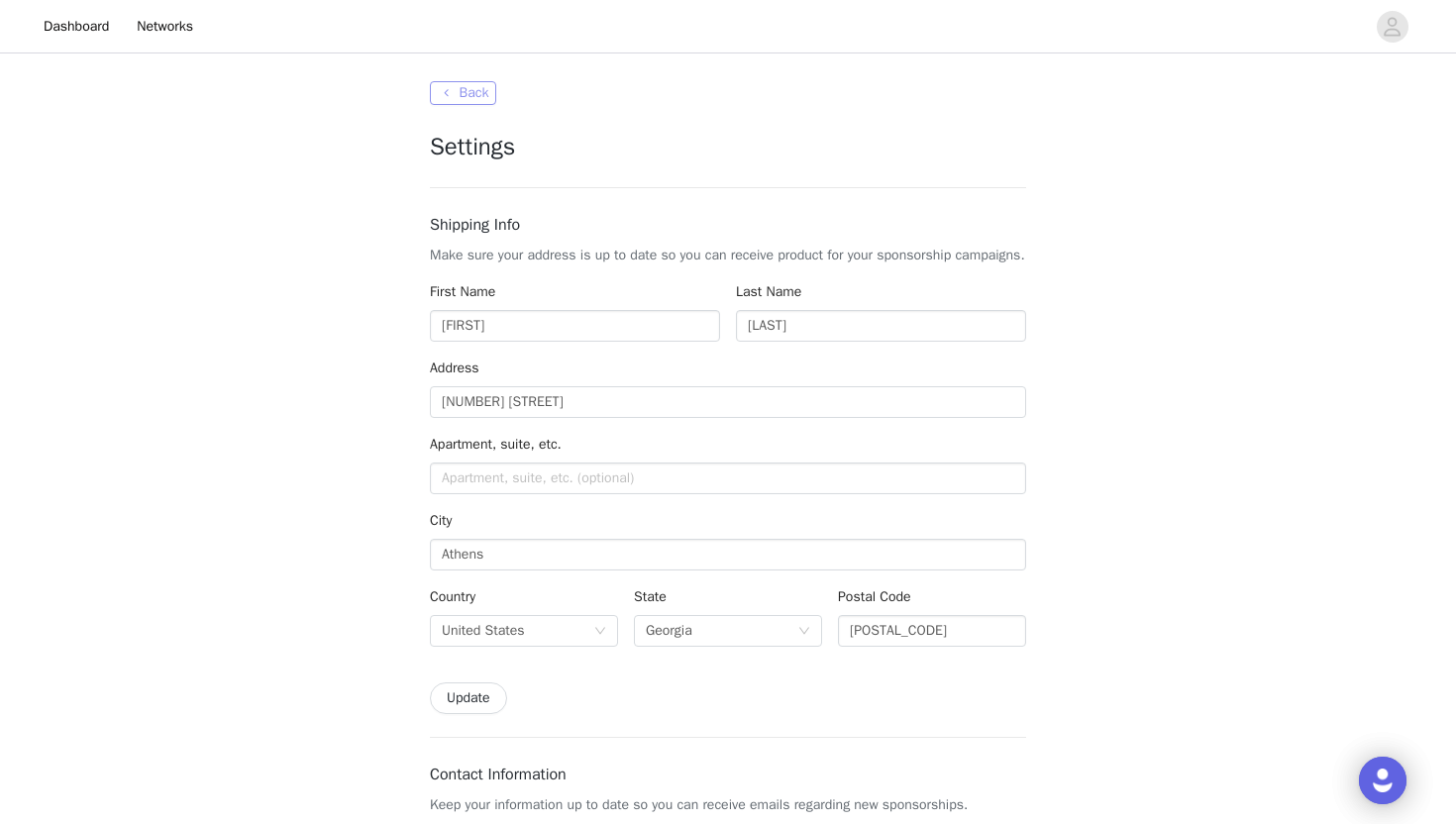 click on "Back" at bounding box center (463, 93) 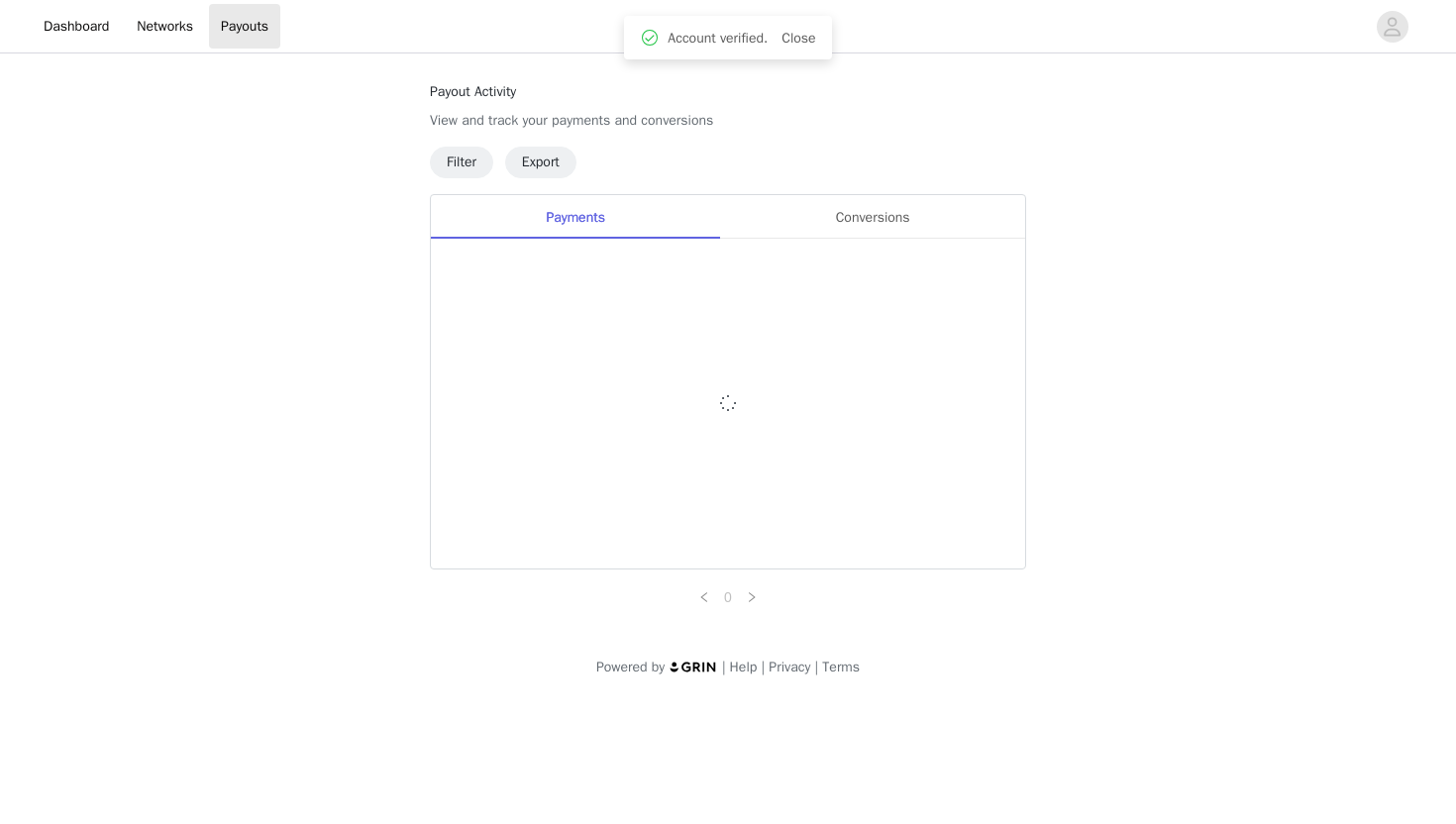 scroll, scrollTop: 0, scrollLeft: 0, axis: both 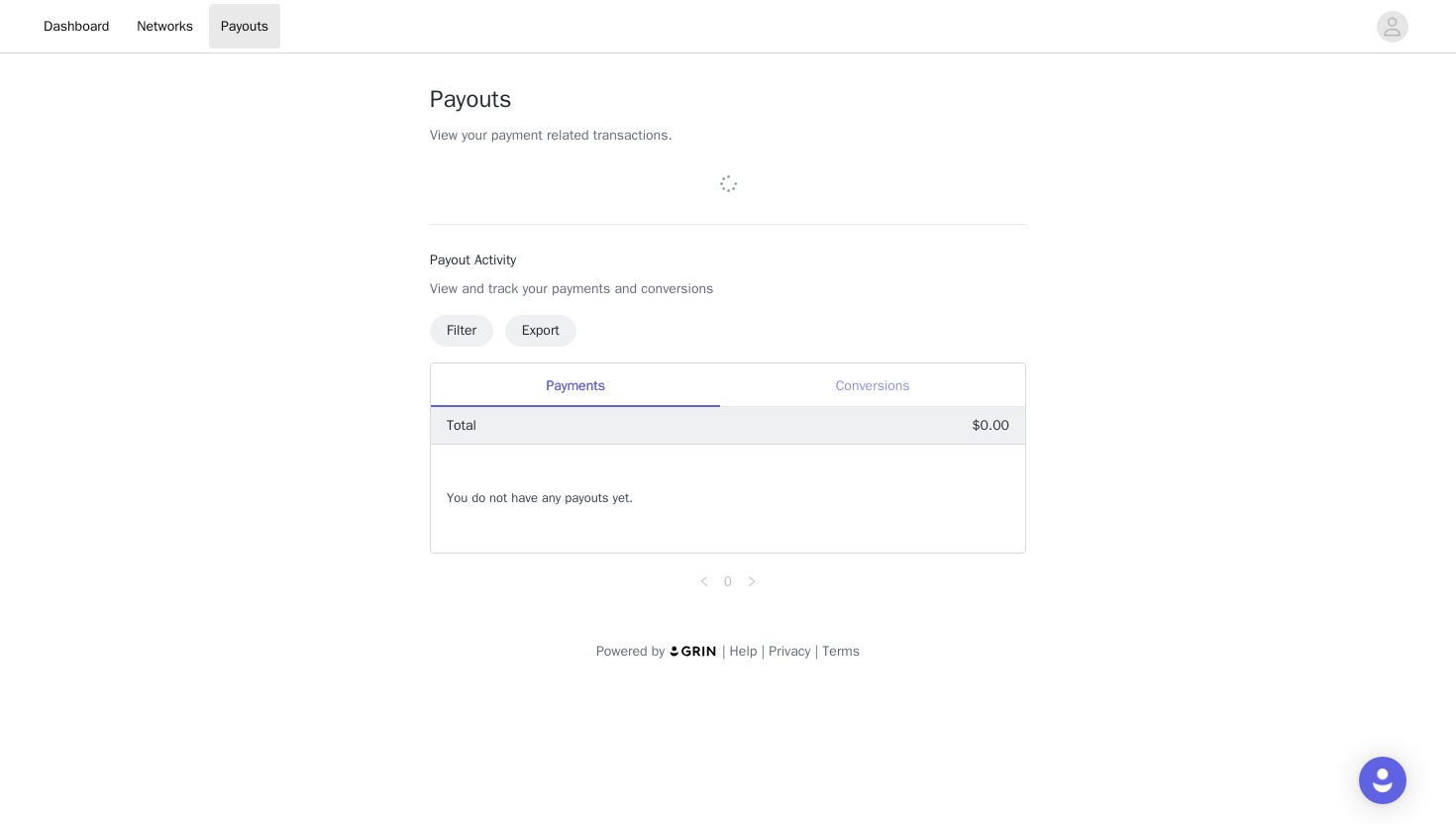 click on "Conversions" at bounding box center [873, 385] 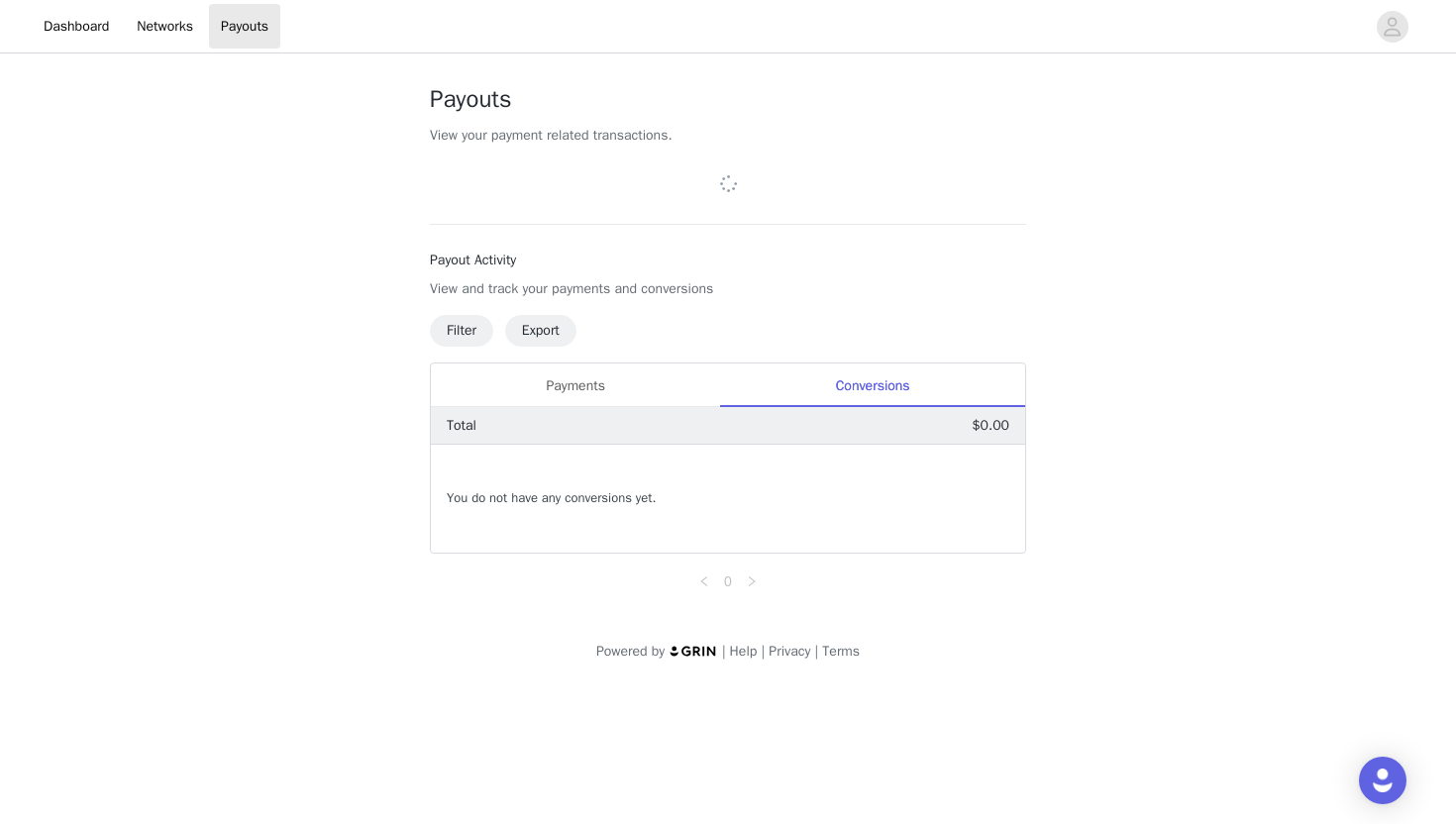 click on "Dashboard Networks Payouts" at bounding box center (728, 26) 